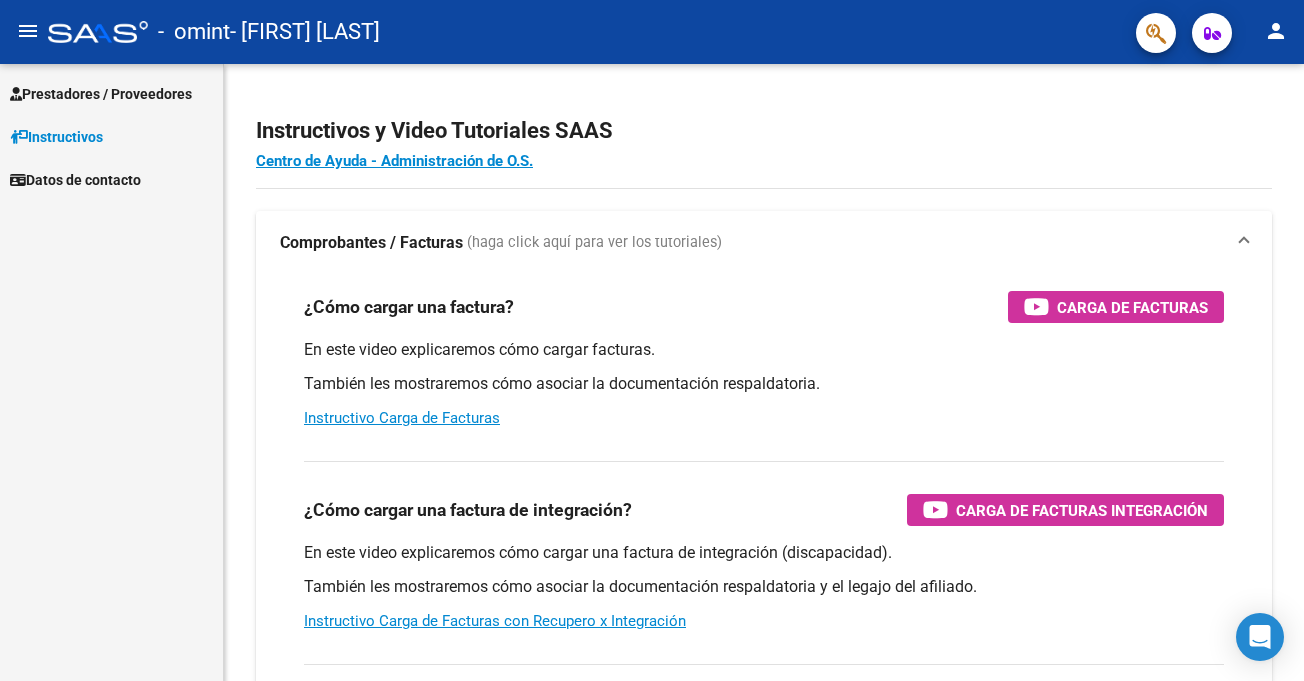 scroll, scrollTop: 0, scrollLeft: 0, axis: both 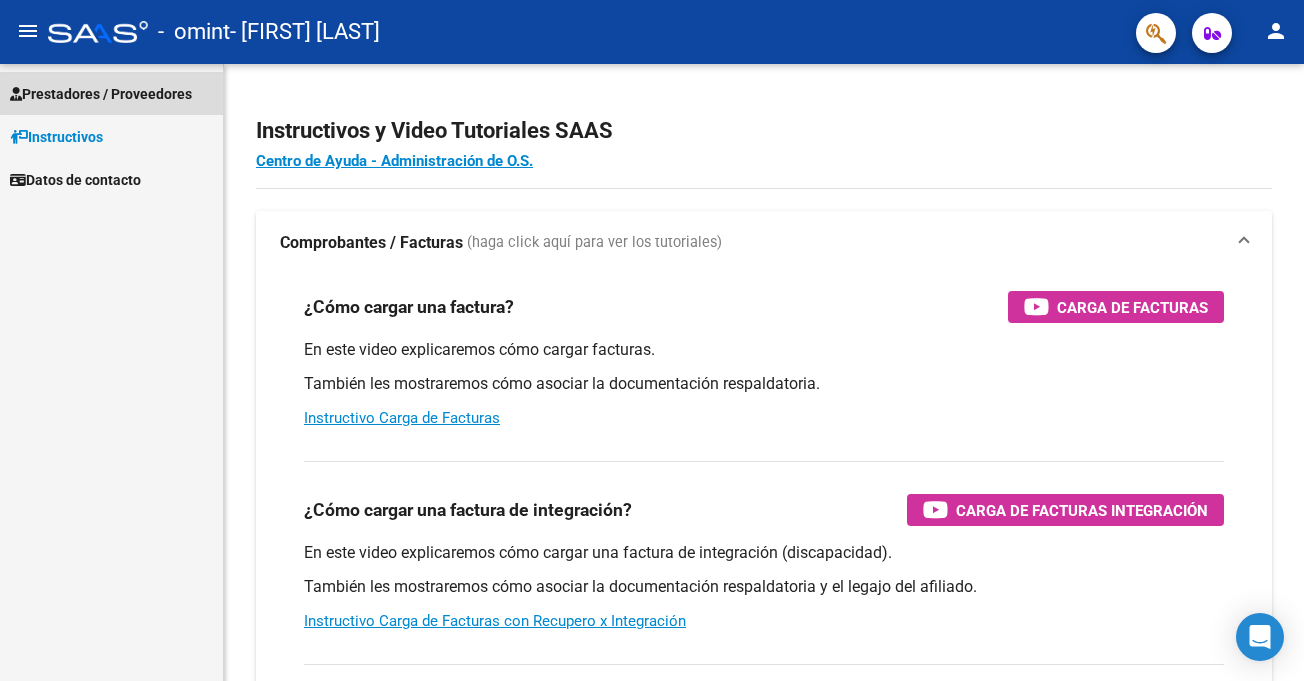 click on "Prestadores / Proveedores" at bounding box center [101, 94] 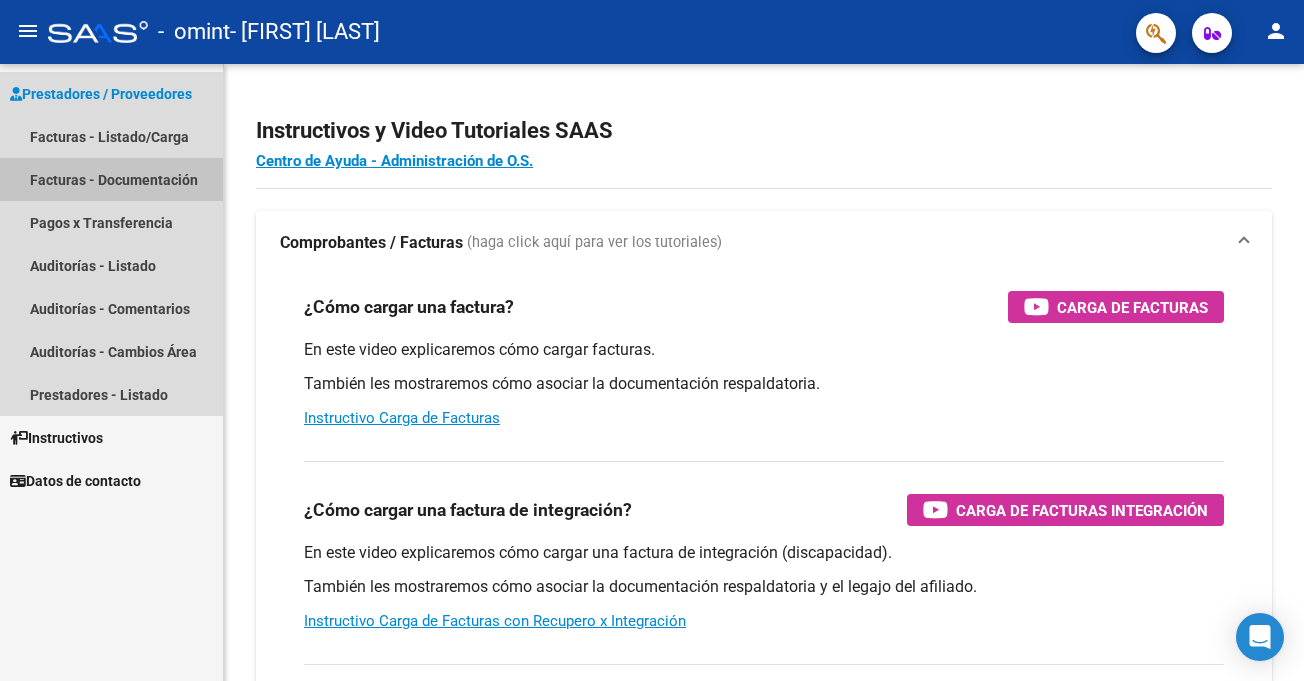 click on "Facturas - Documentación" at bounding box center [111, 179] 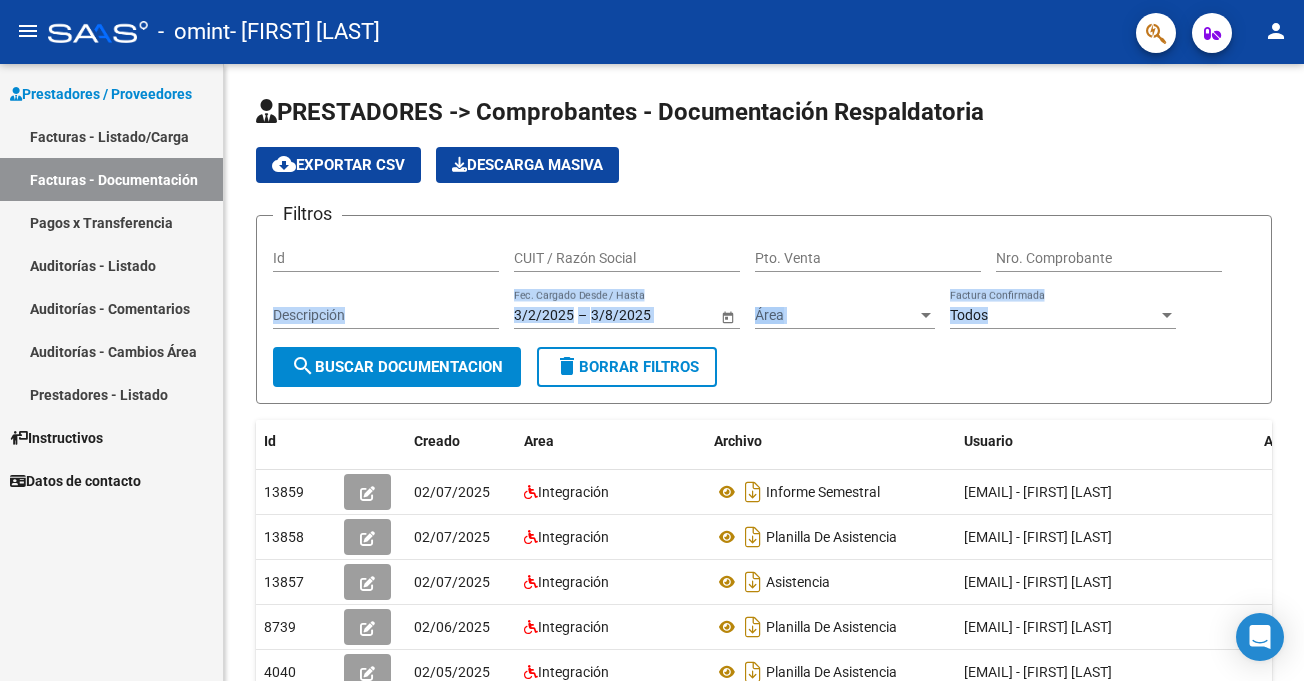 drag, startPoint x: 1298, startPoint y: 221, endPoint x: 1322, endPoint y: 347, distance: 128.26535 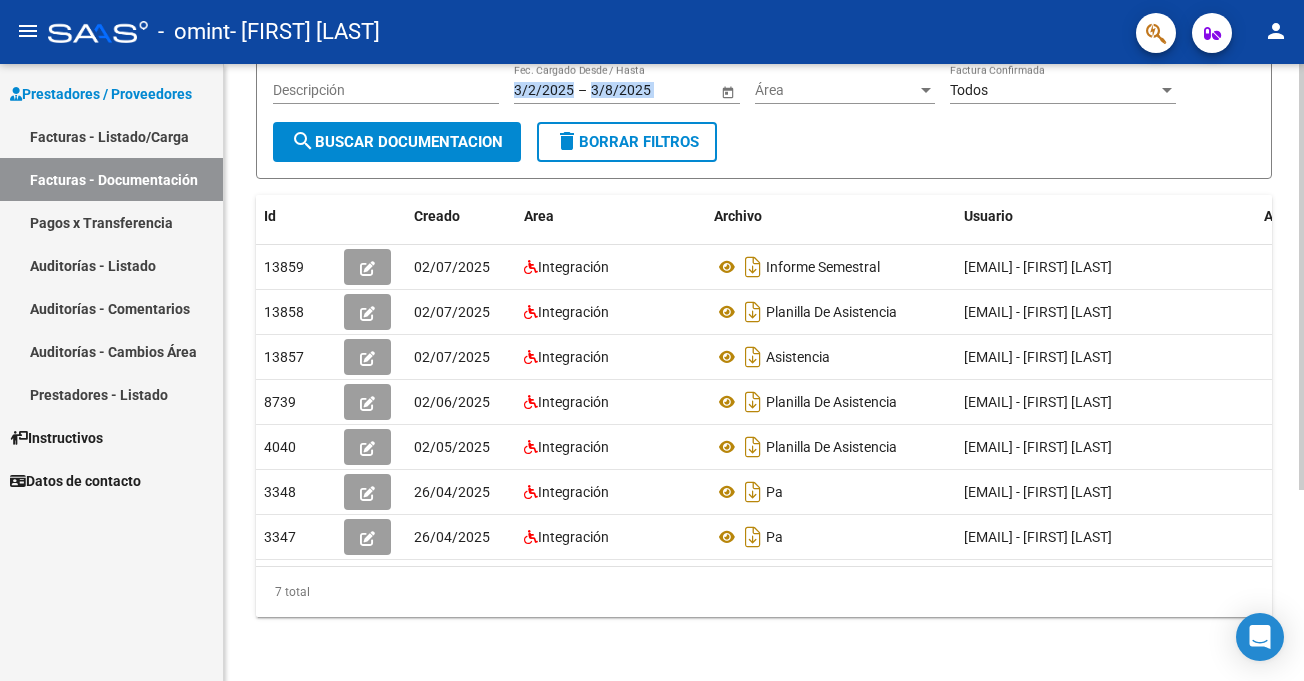 scroll, scrollTop: 268, scrollLeft: 0, axis: vertical 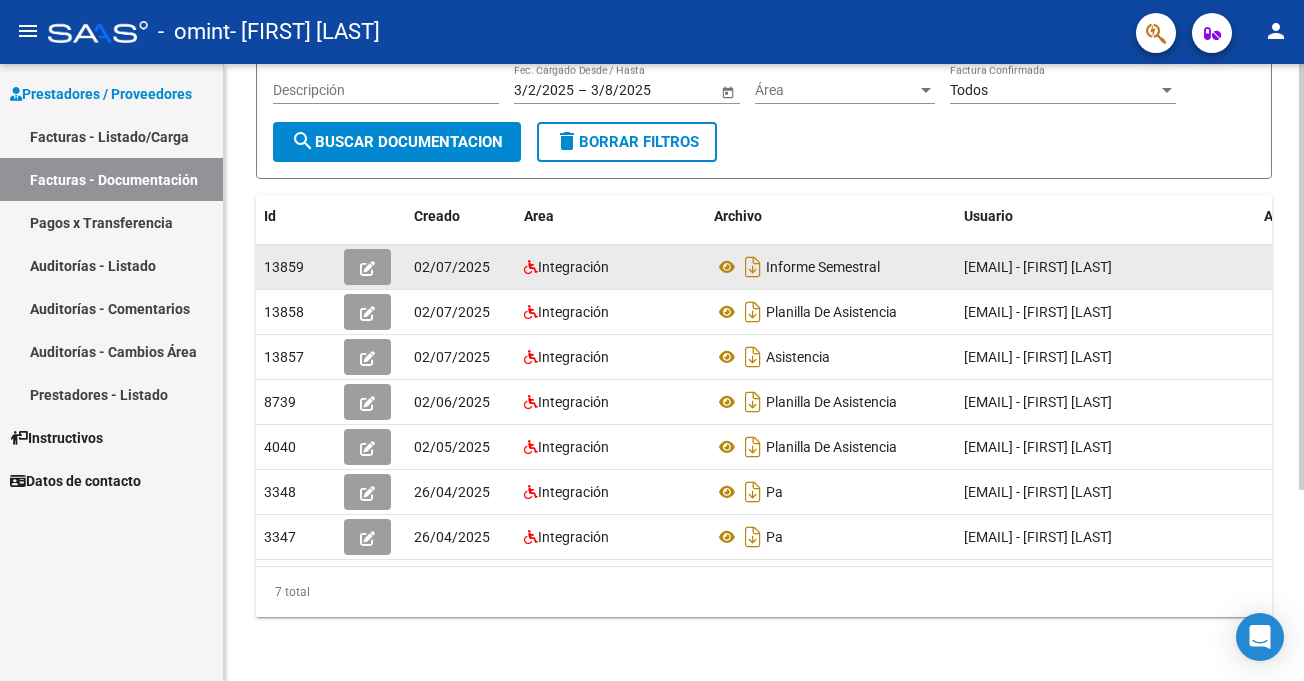 click on "Integración" 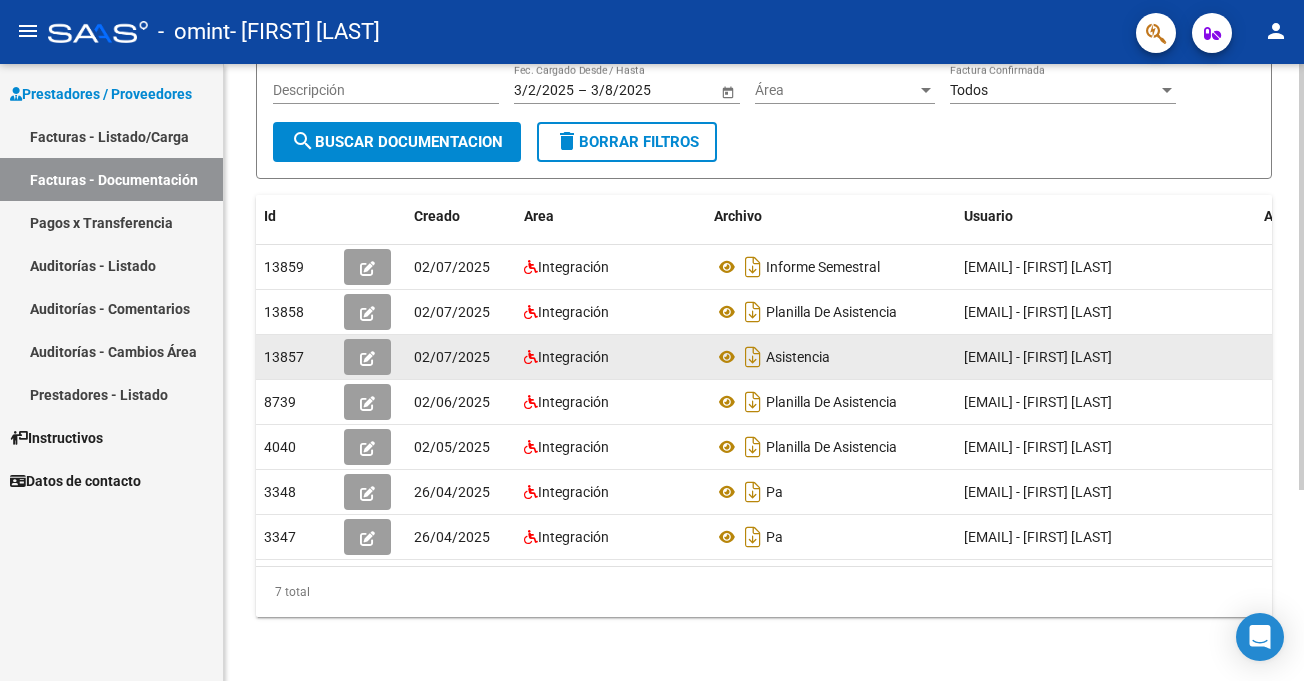 click on "Integración" 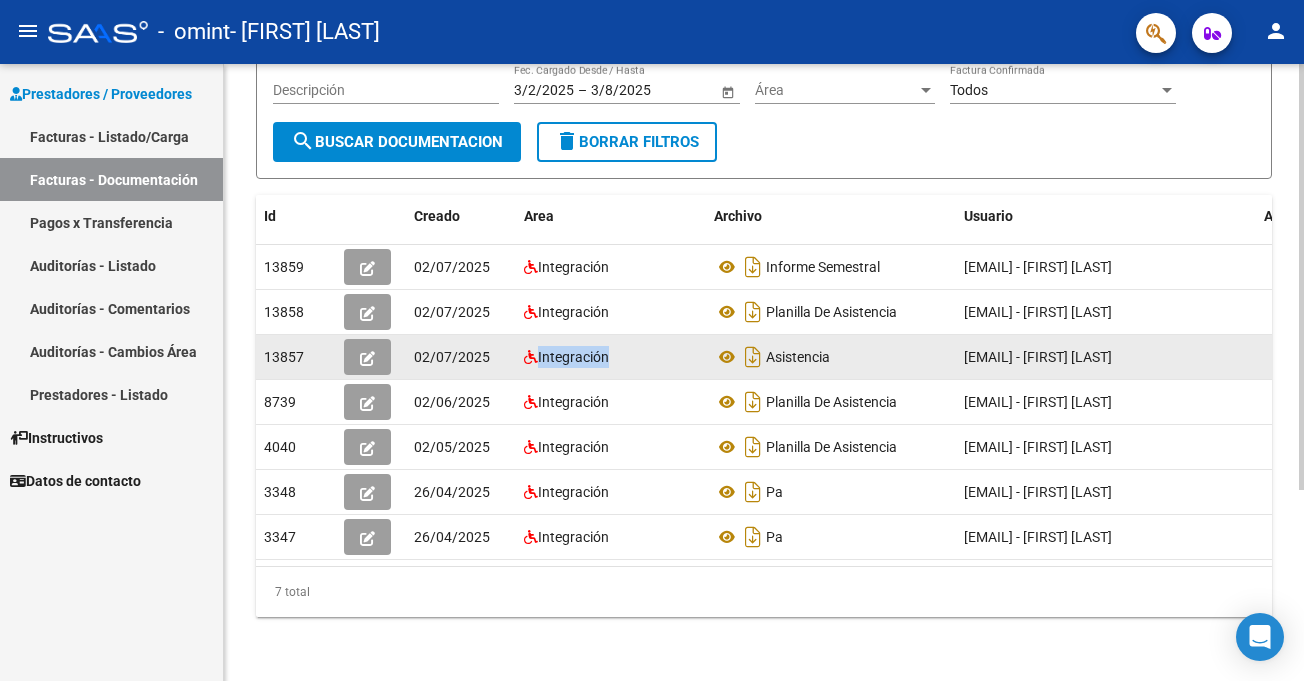 click on "Integración" 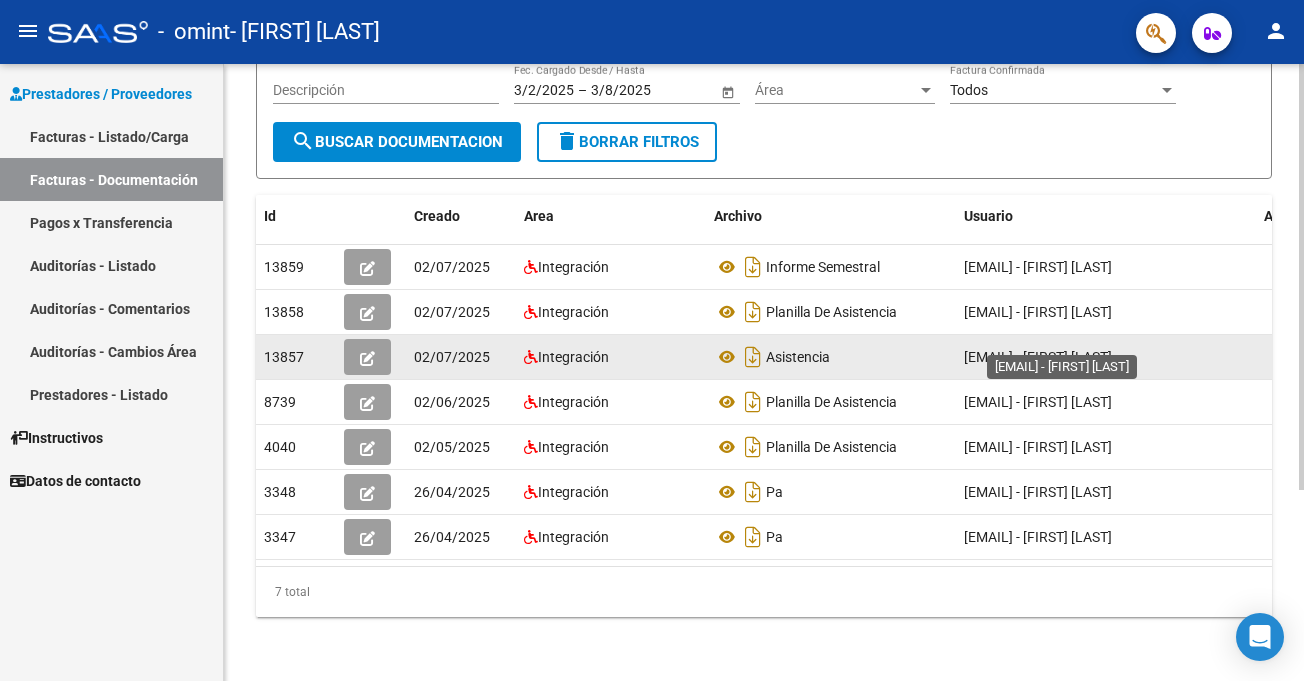 click on "[EMAIL] -   [FIRST] [LAST]" 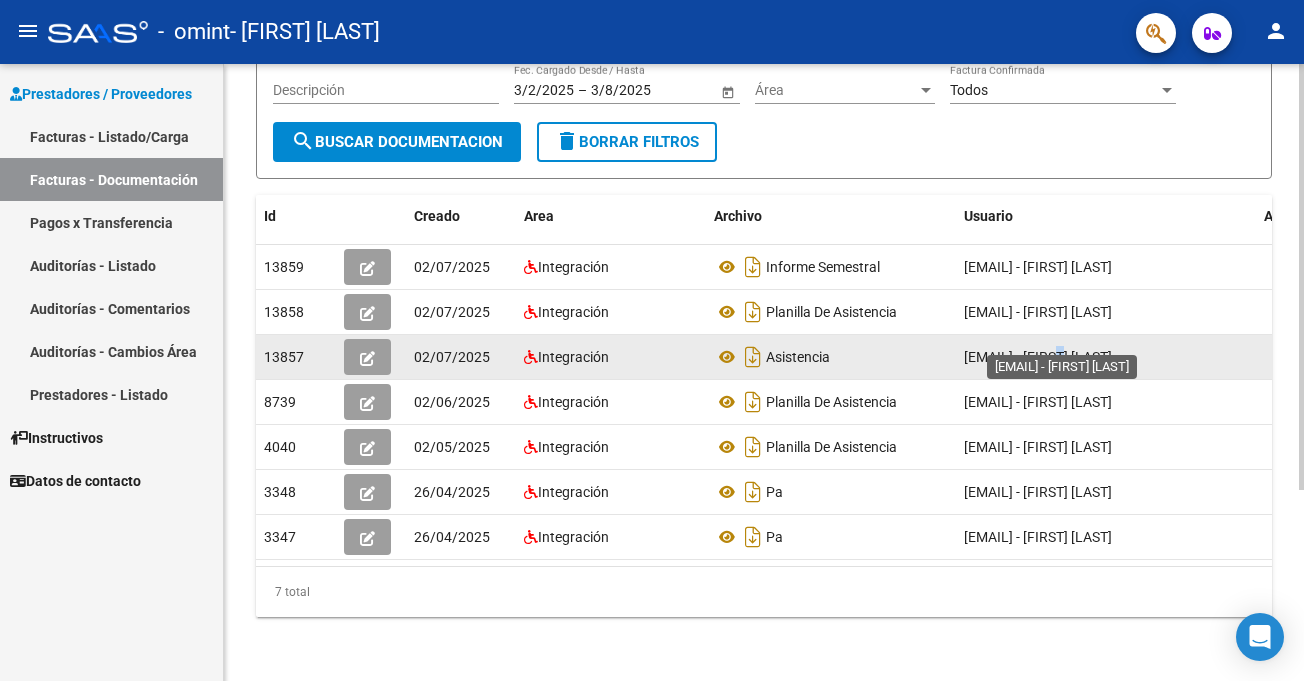click on "[EMAIL] -   [FIRST] [LAST]" 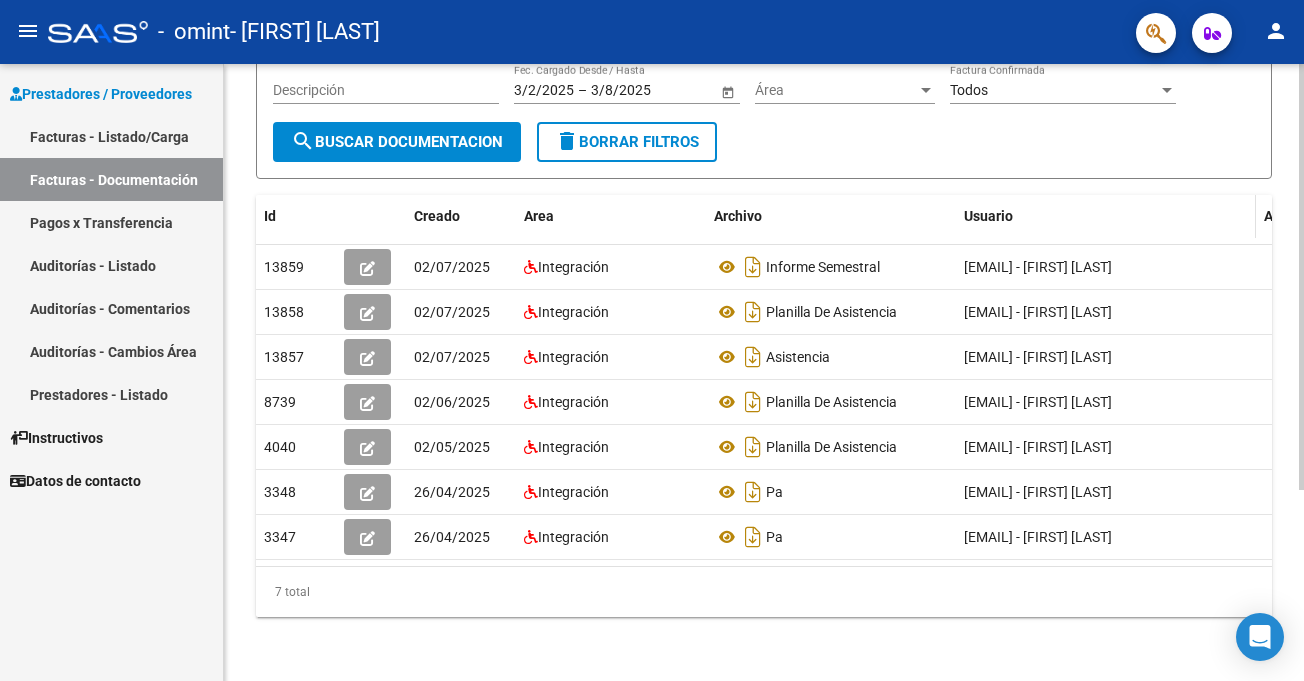 drag, startPoint x: 940, startPoint y: 564, endPoint x: 1131, endPoint y: 165, distance: 442.3596 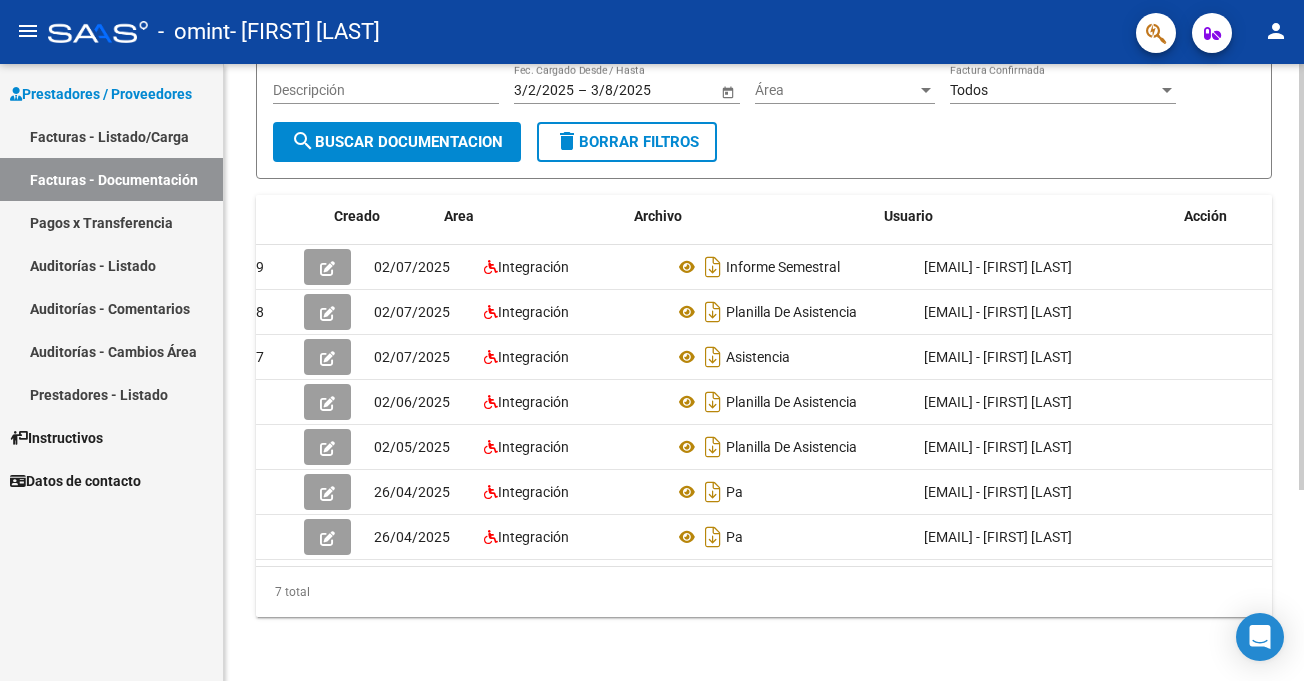 scroll, scrollTop: 0, scrollLeft: 84, axis: horizontal 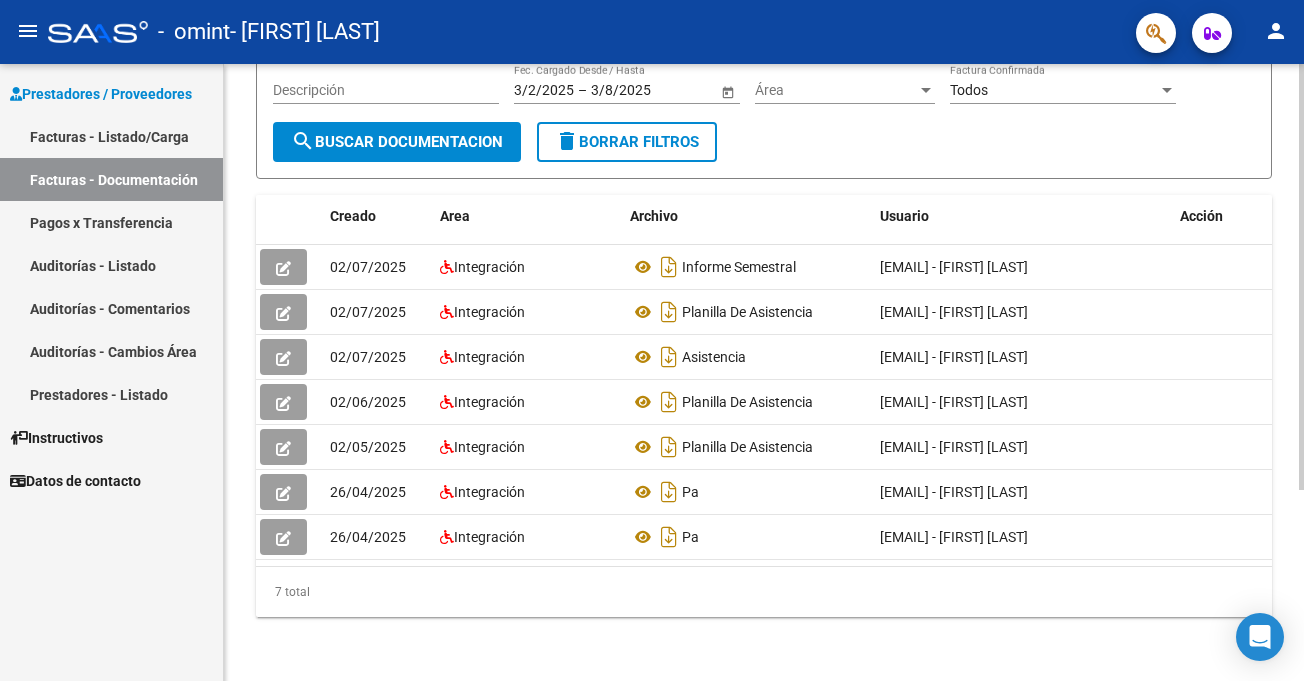 click on "search  Buscar Documentacion" 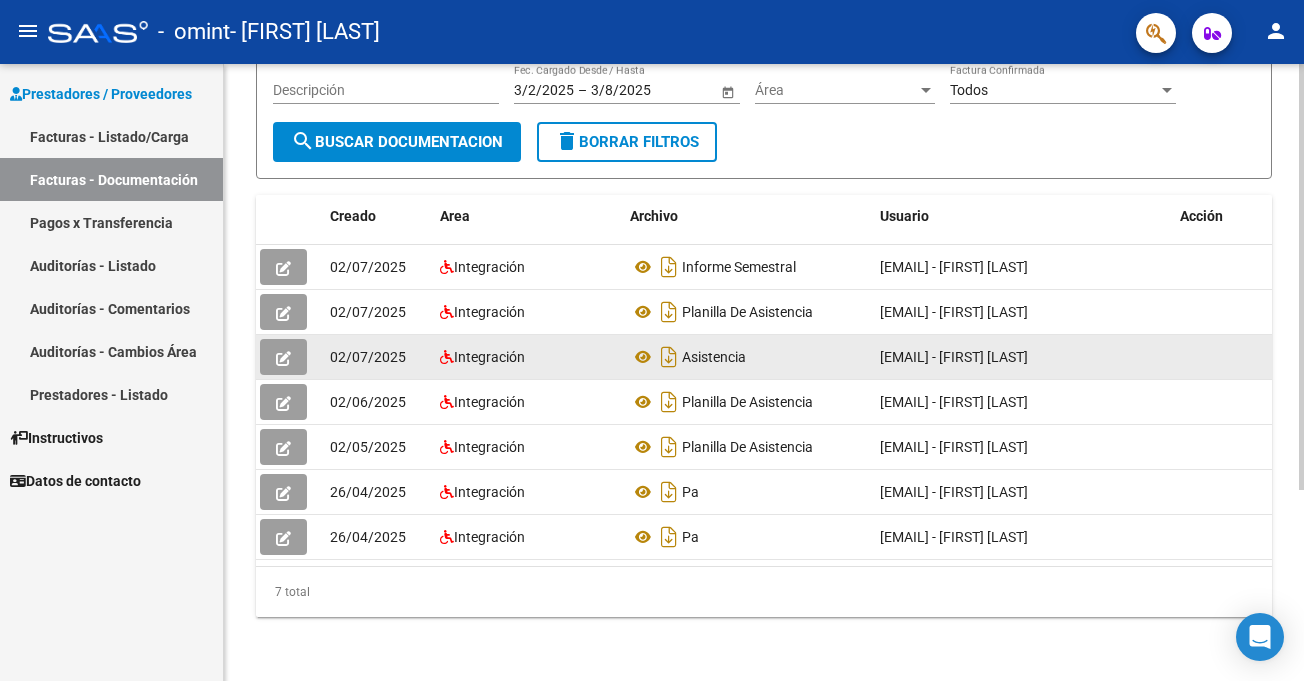 click on "Asistencia" 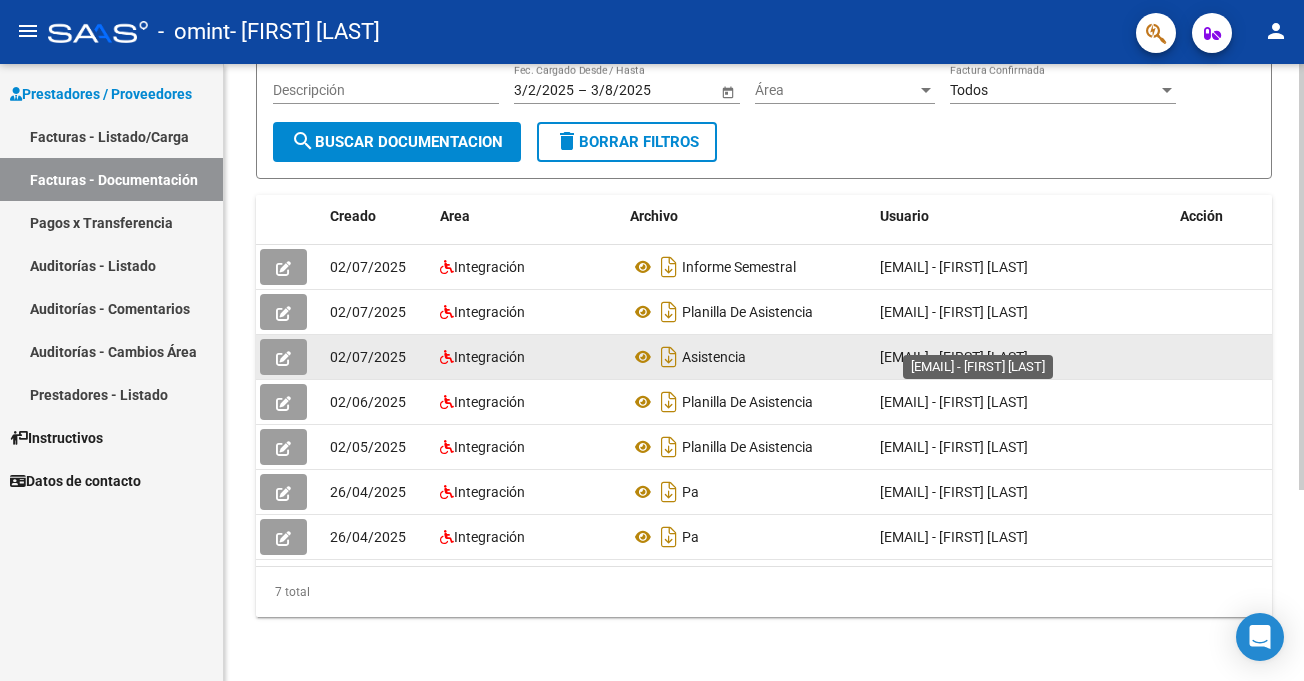 click on "[EMAIL] -   [FIRST] [LAST]" 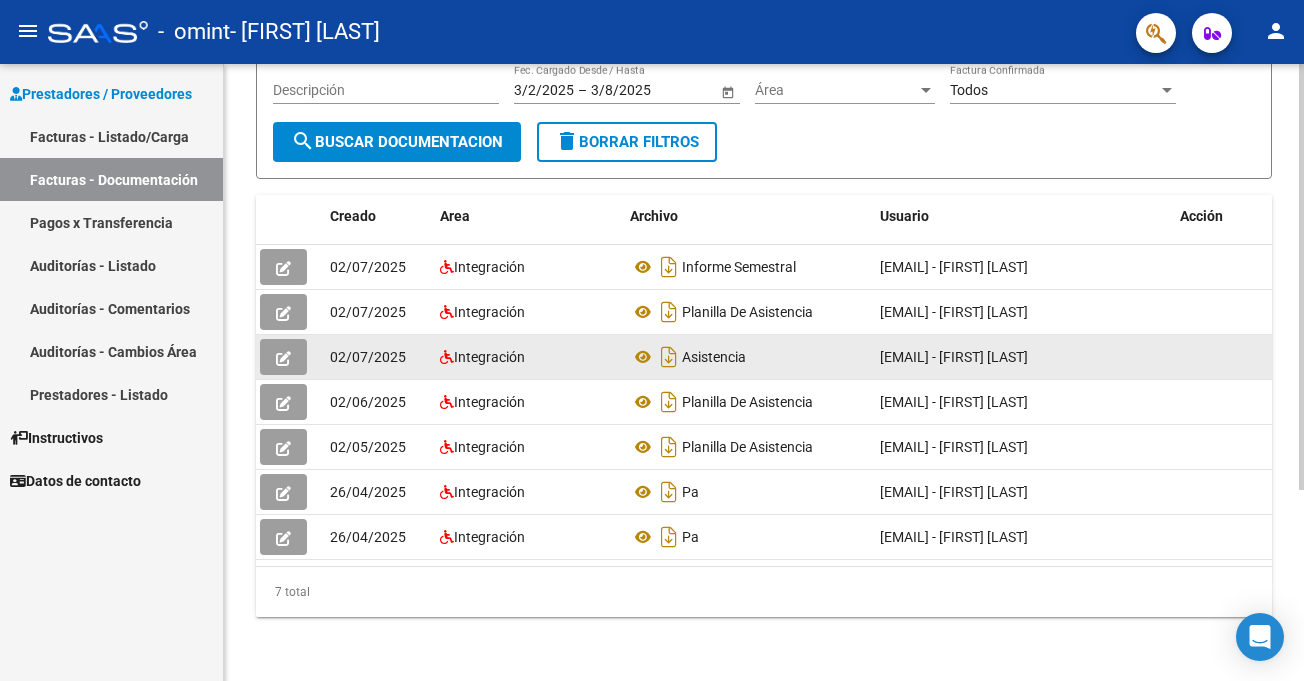 scroll, scrollTop: 4, scrollLeft: 0, axis: vertical 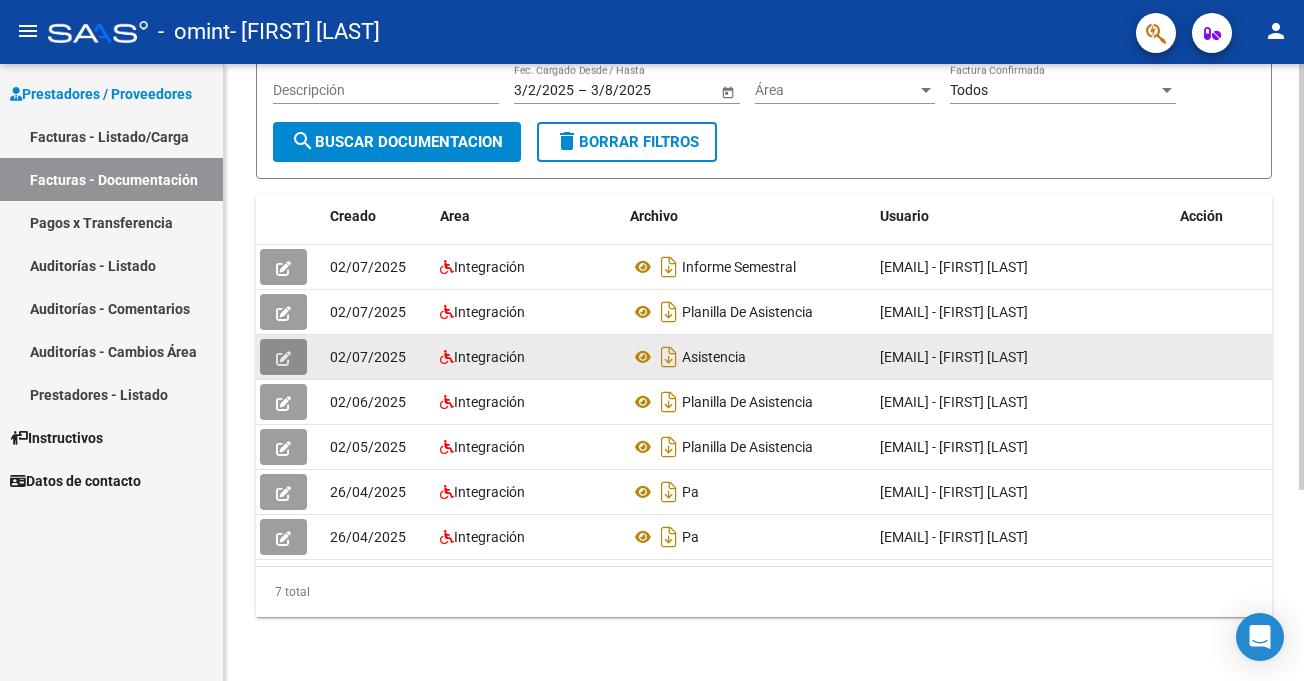 click 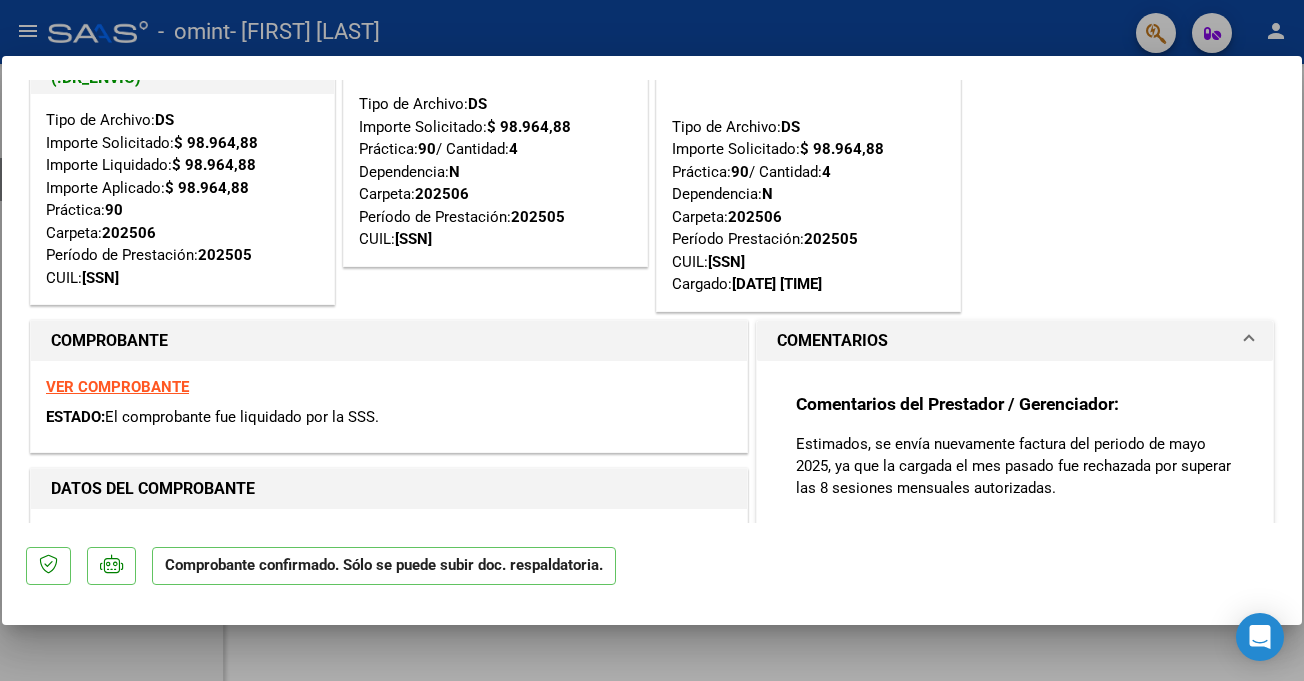 scroll, scrollTop: 0, scrollLeft: 0, axis: both 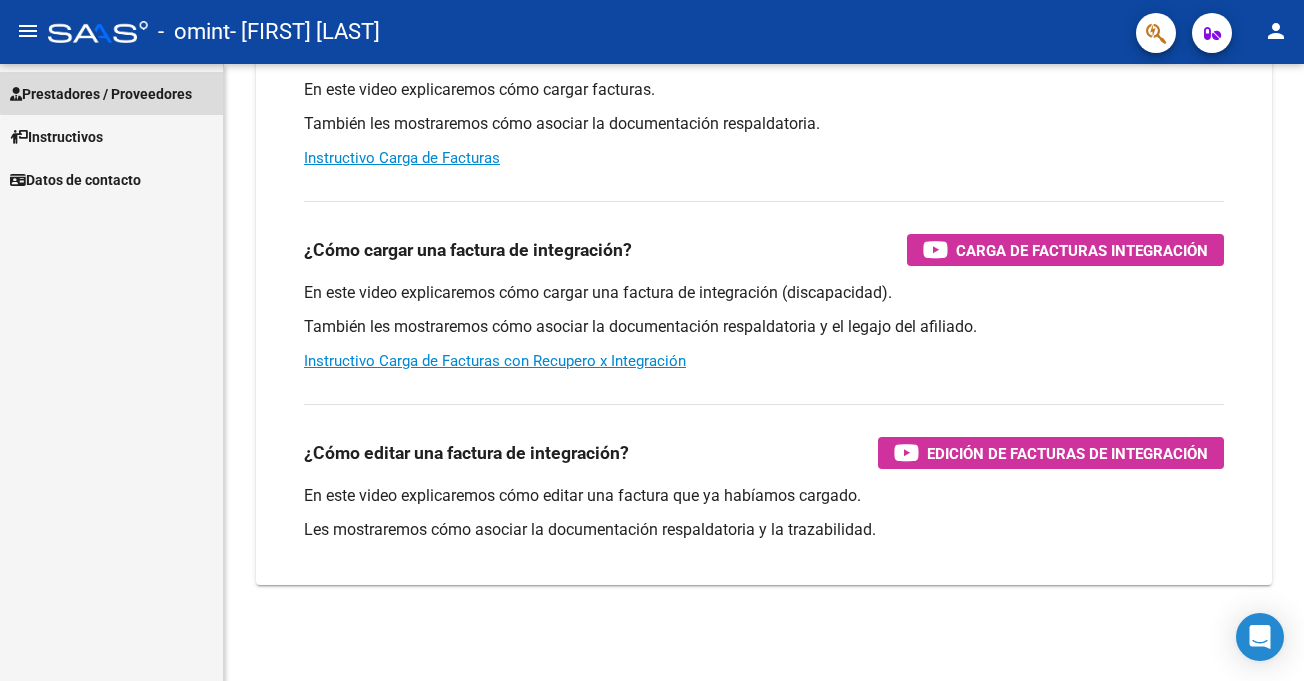 click on "Prestadores / Proveedores" at bounding box center (101, 94) 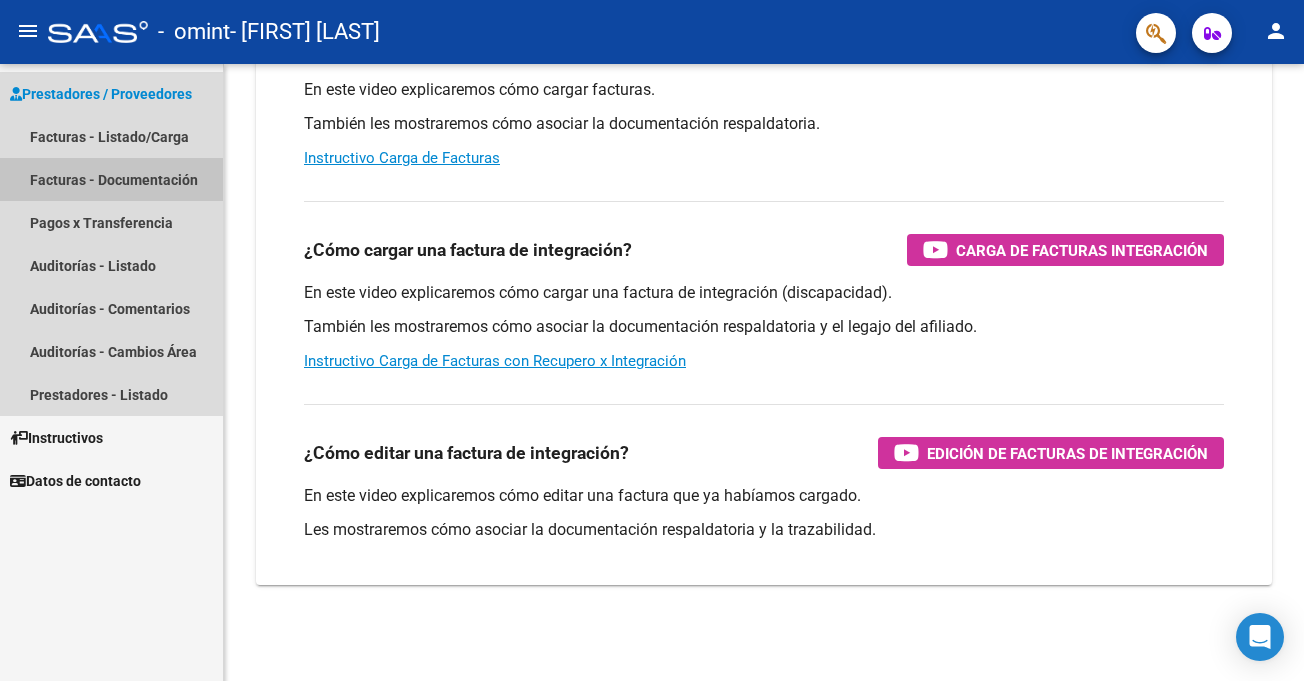 click on "Facturas - Documentación" at bounding box center (111, 179) 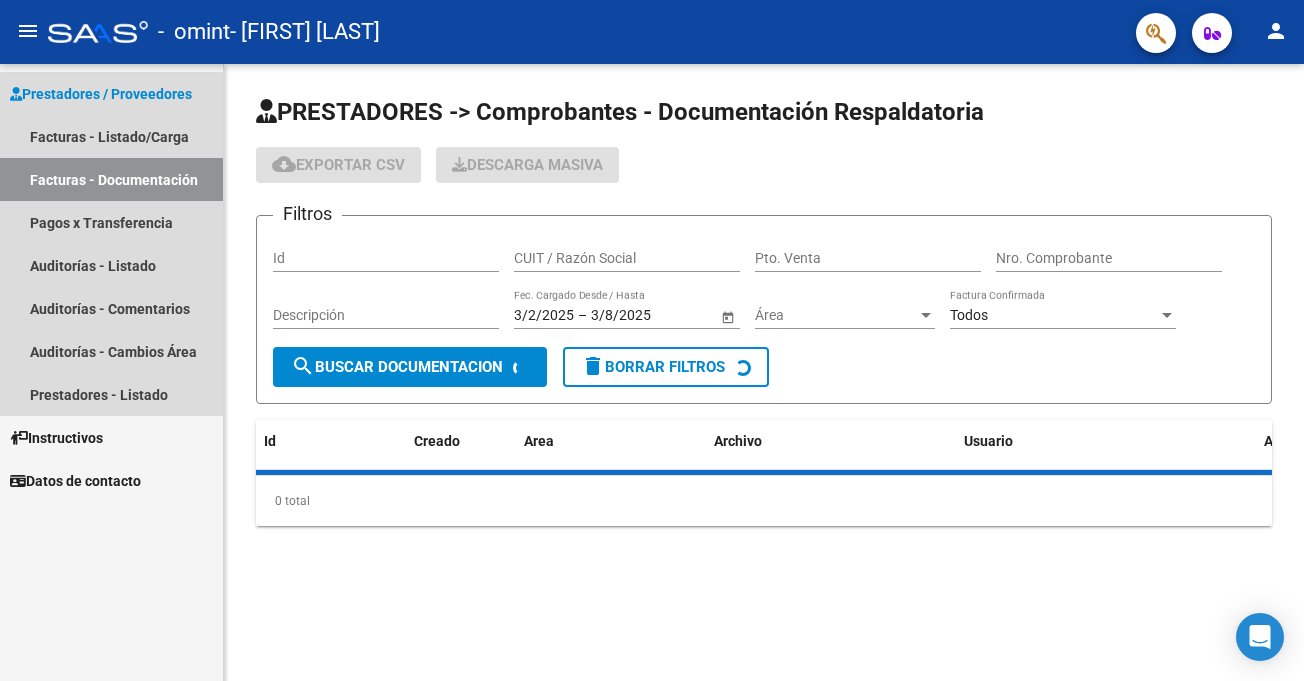 scroll, scrollTop: 0, scrollLeft: 0, axis: both 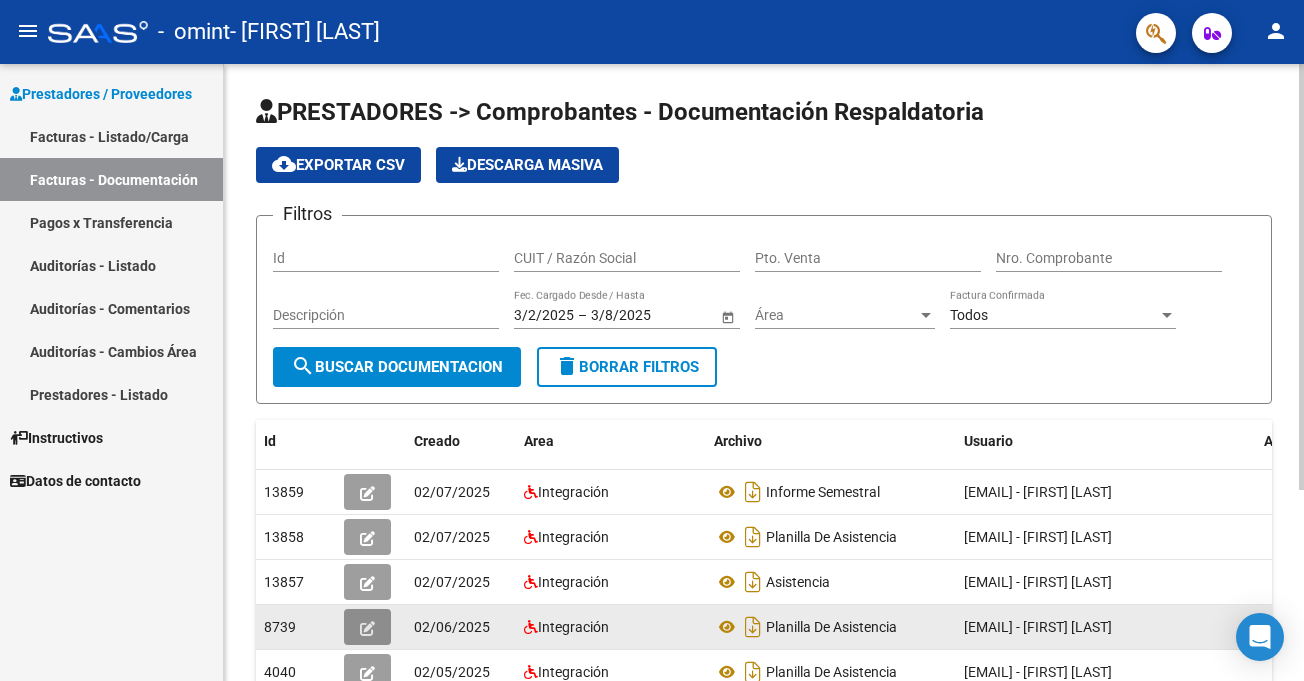 click 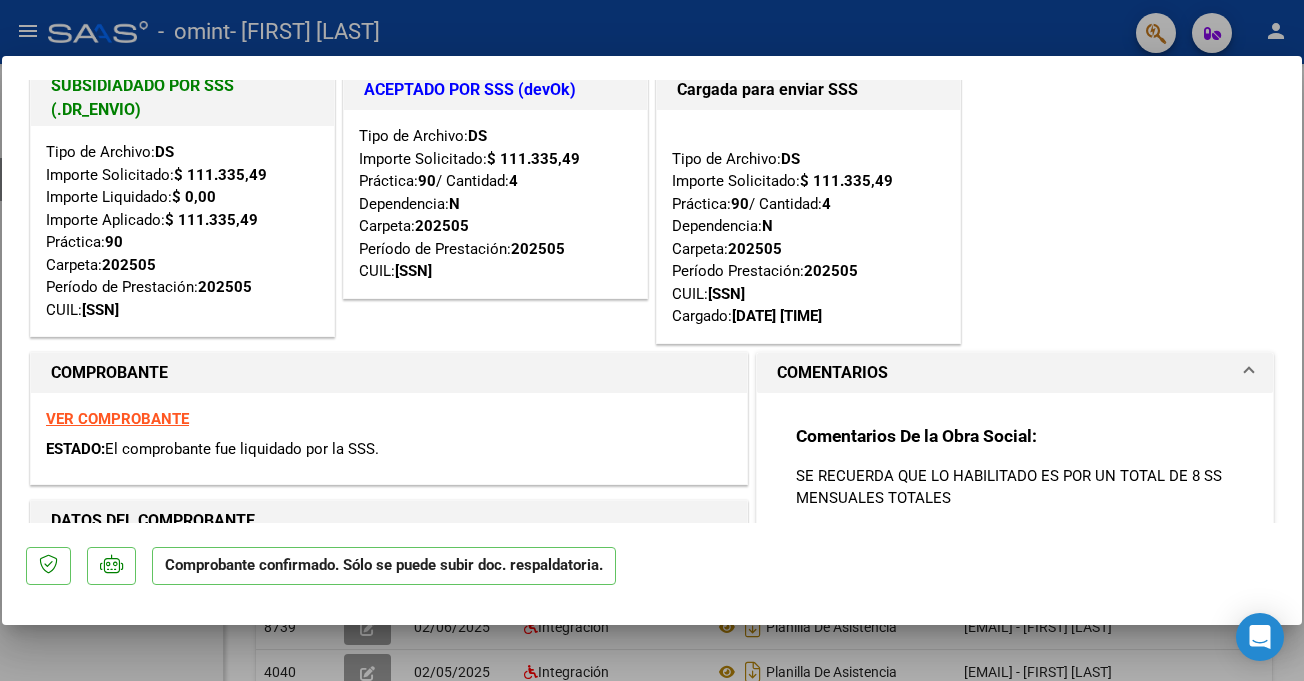 scroll, scrollTop: 0, scrollLeft: 0, axis: both 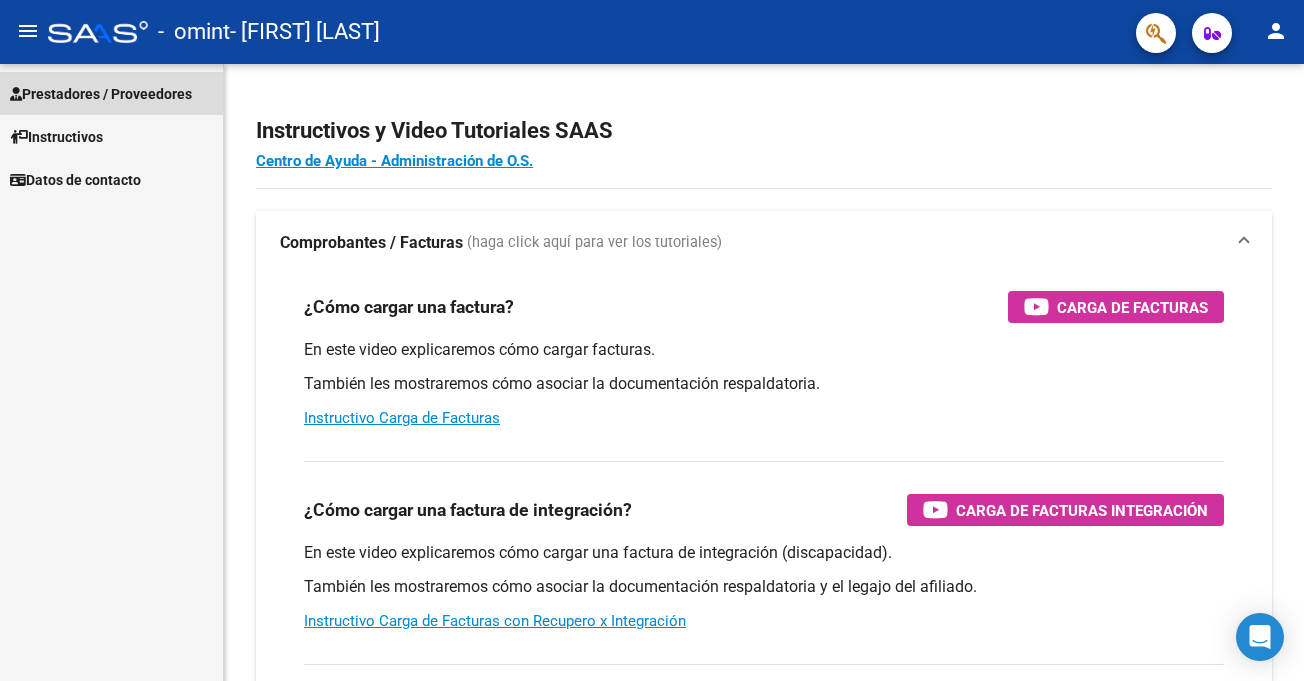 click on "Prestadores / Proveedores" at bounding box center [101, 94] 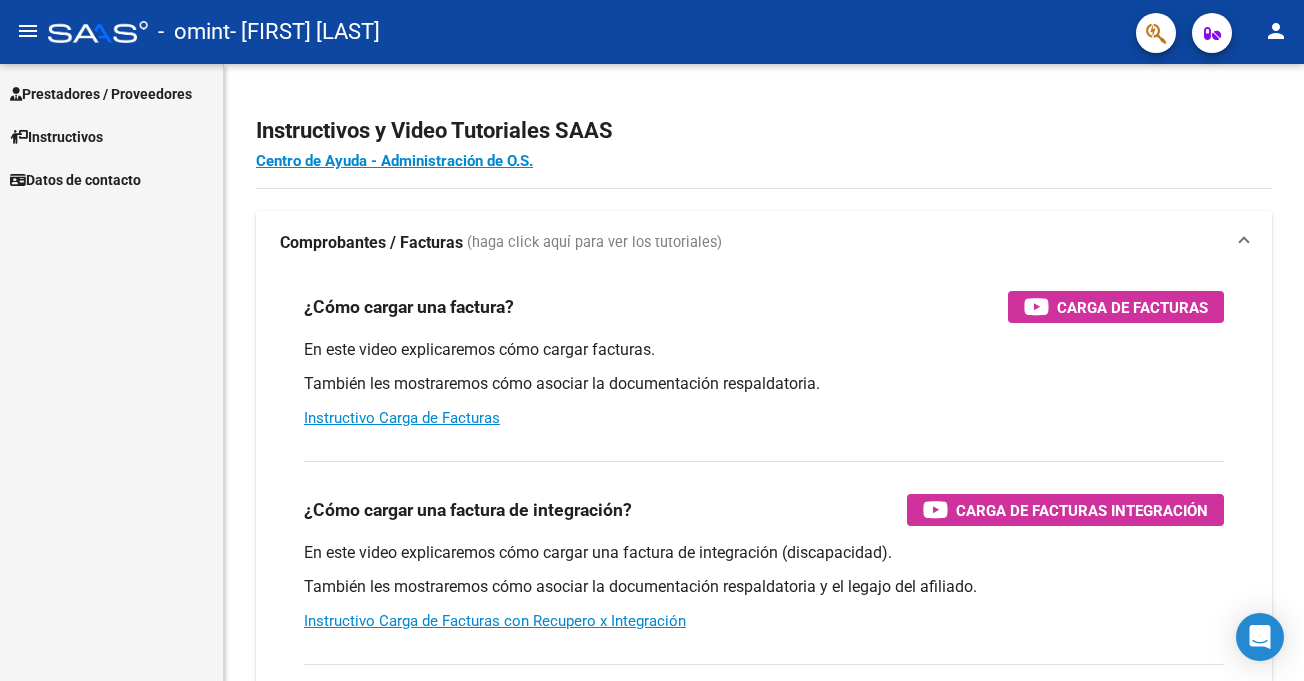 click on "Prestadores / Proveedores" at bounding box center [101, 94] 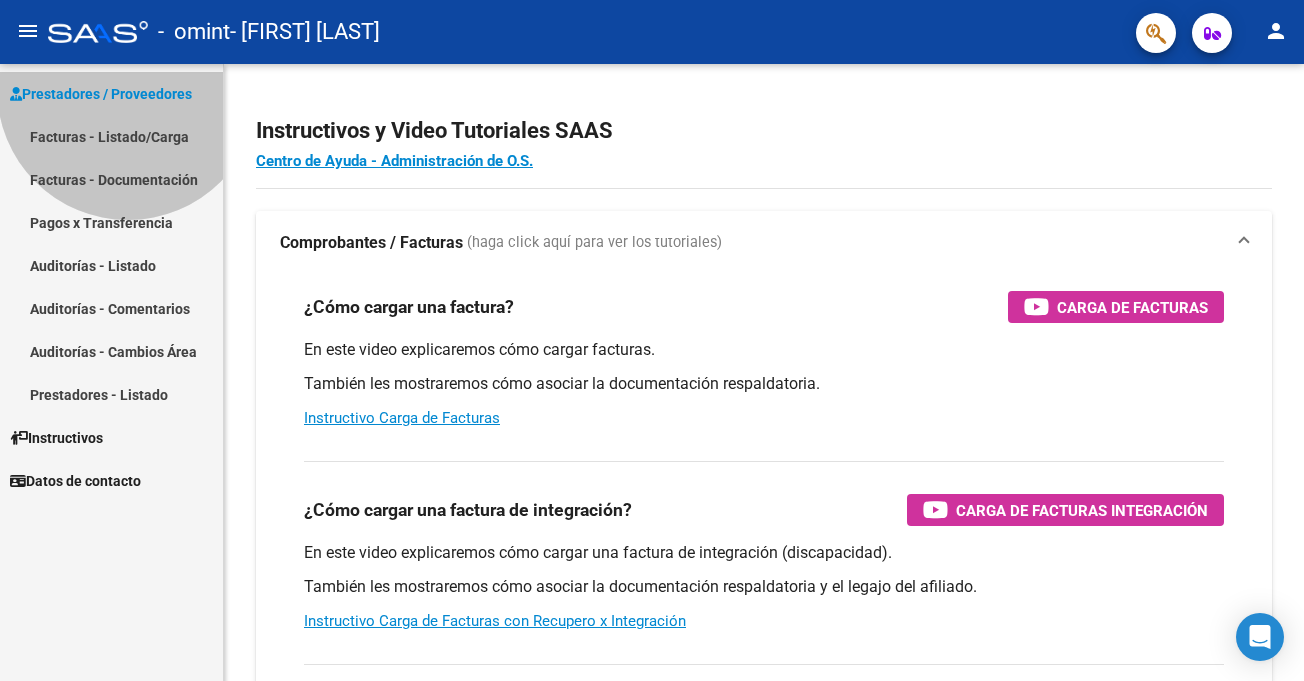 click on "Prestadores / Proveedores" at bounding box center [101, 94] 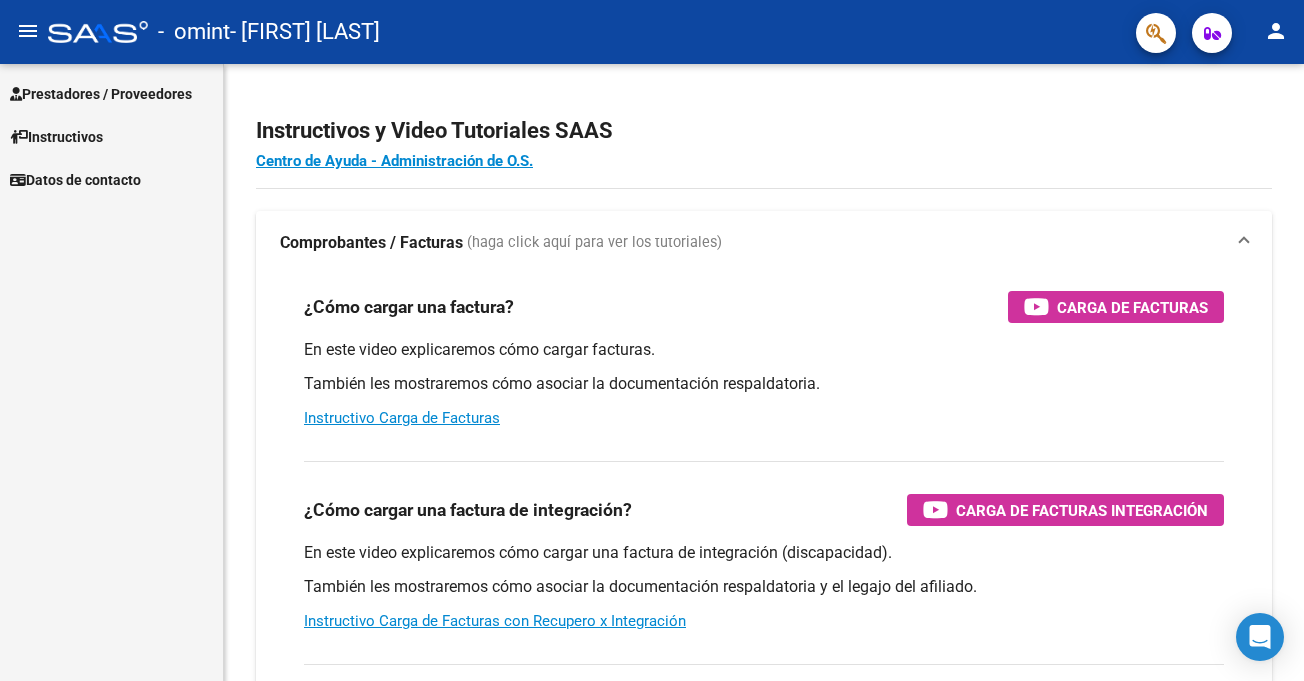 click on "Prestadores / Proveedores" at bounding box center (101, 94) 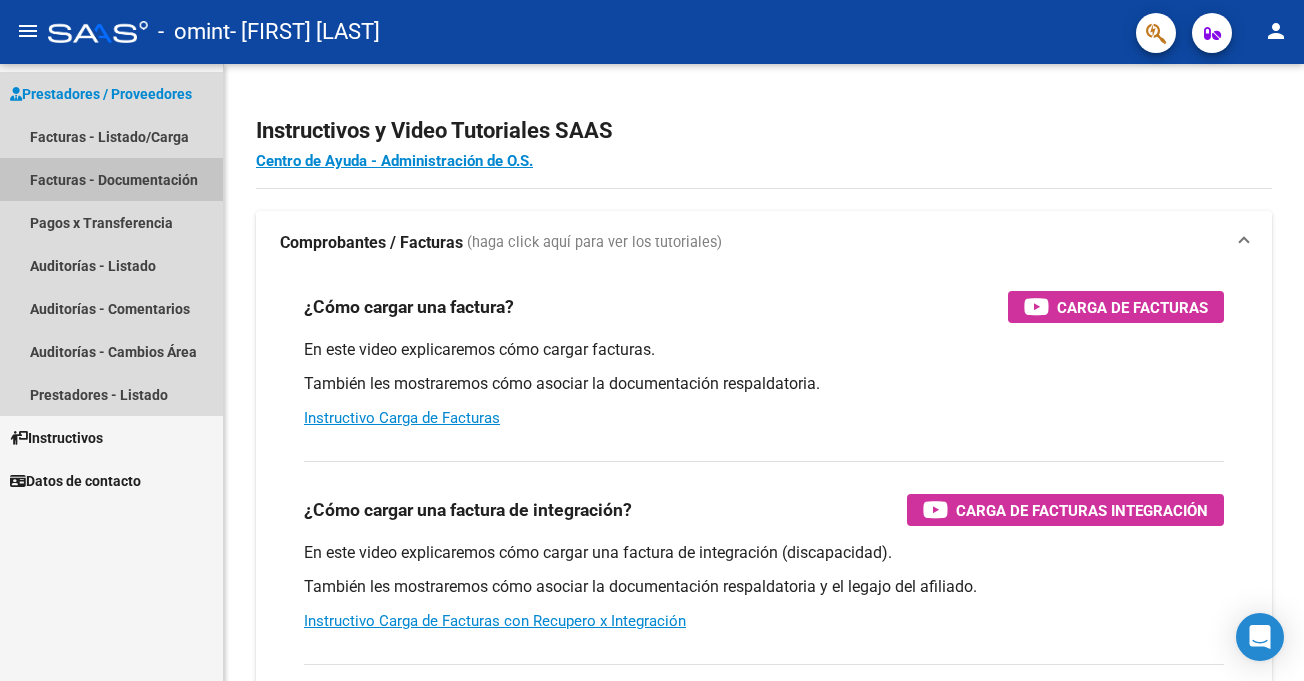 click on "Facturas - Documentación" at bounding box center (111, 179) 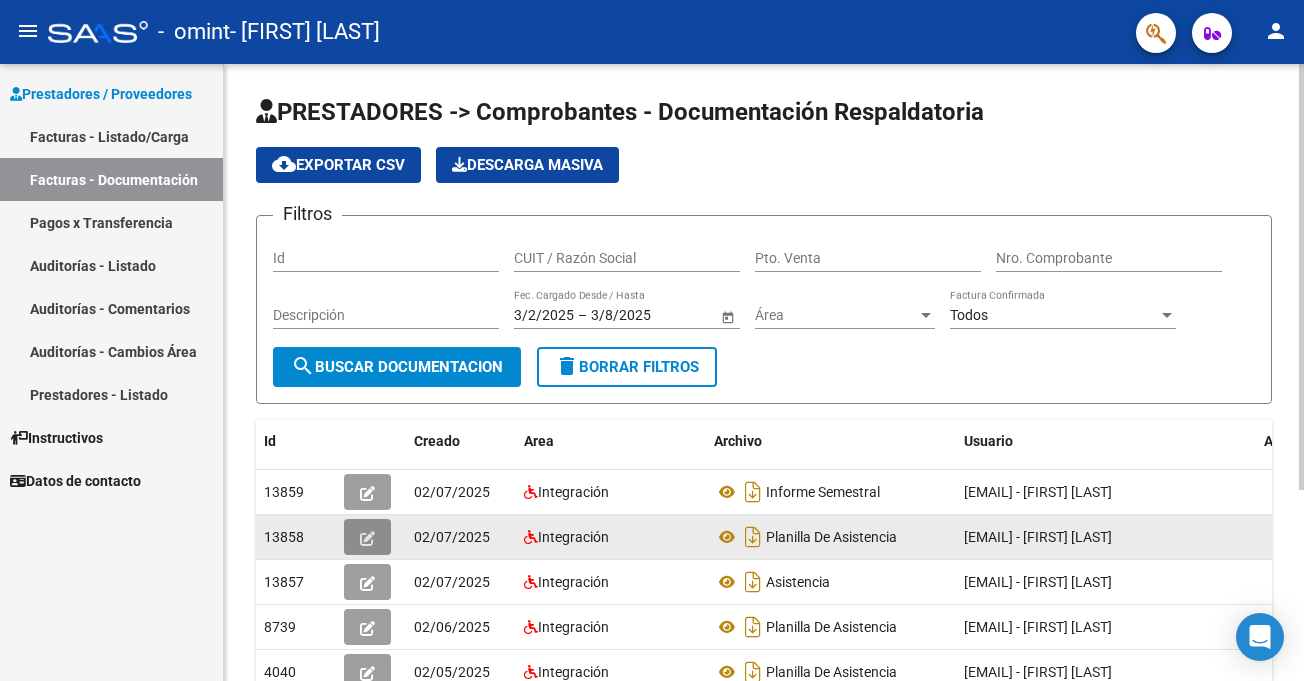 click 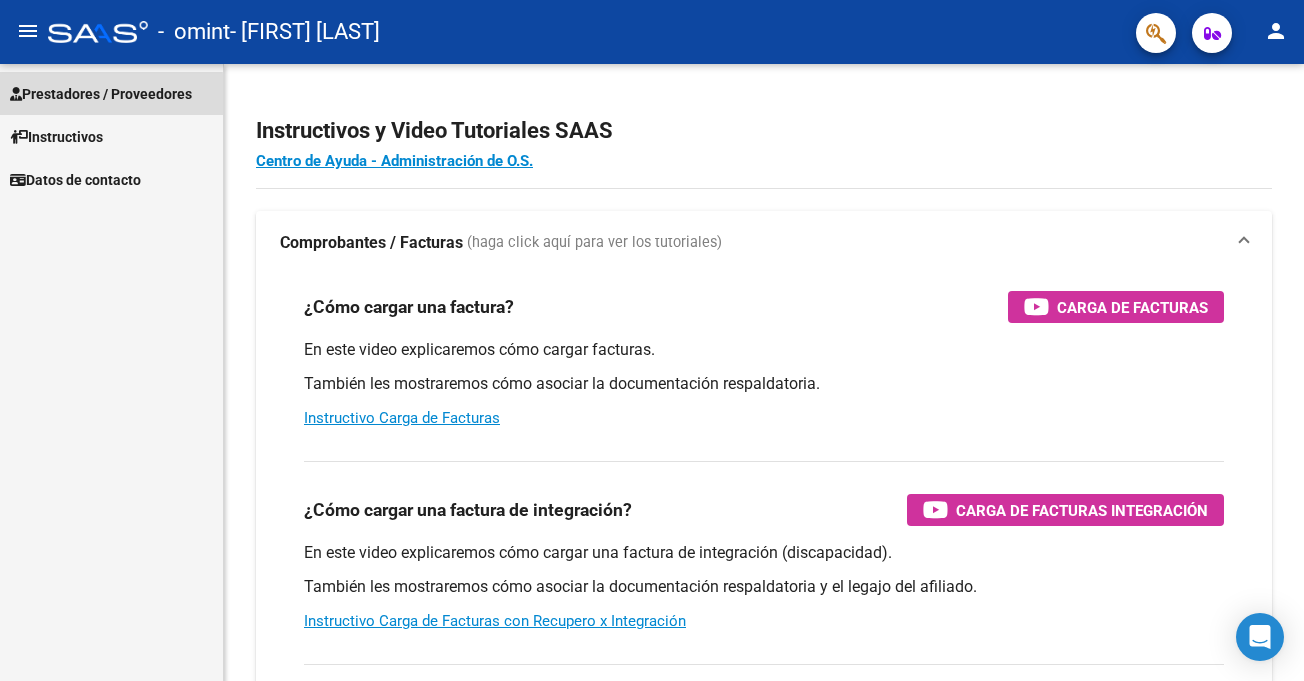 click on "Prestadores / Proveedores" at bounding box center [101, 94] 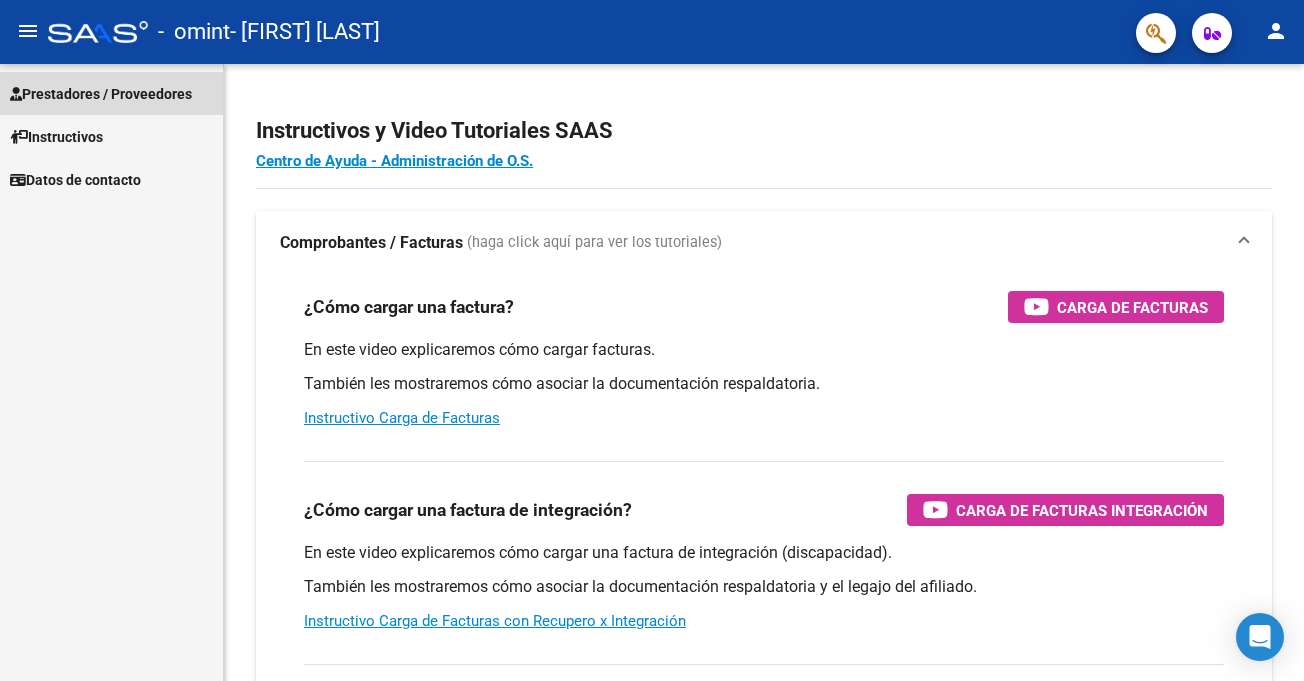 click on "Prestadores / Proveedores" at bounding box center (101, 94) 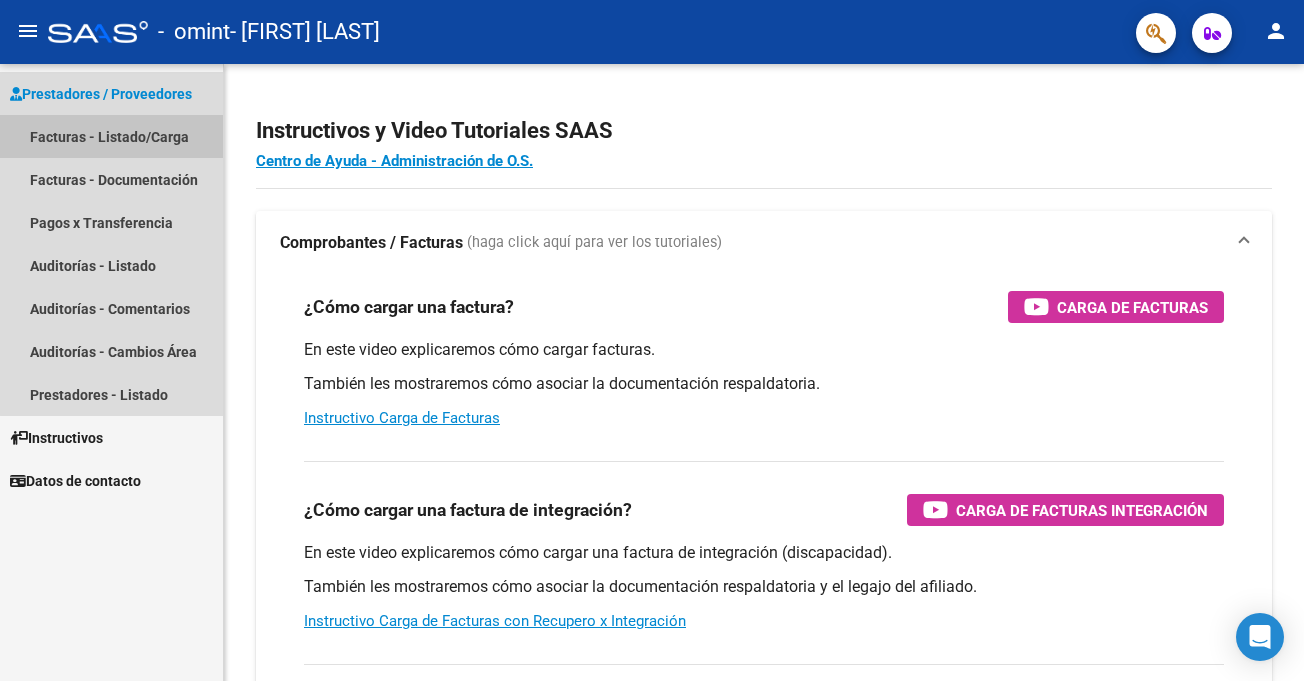 click on "Facturas - Listado/Carga" at bounding box center (111, 136) 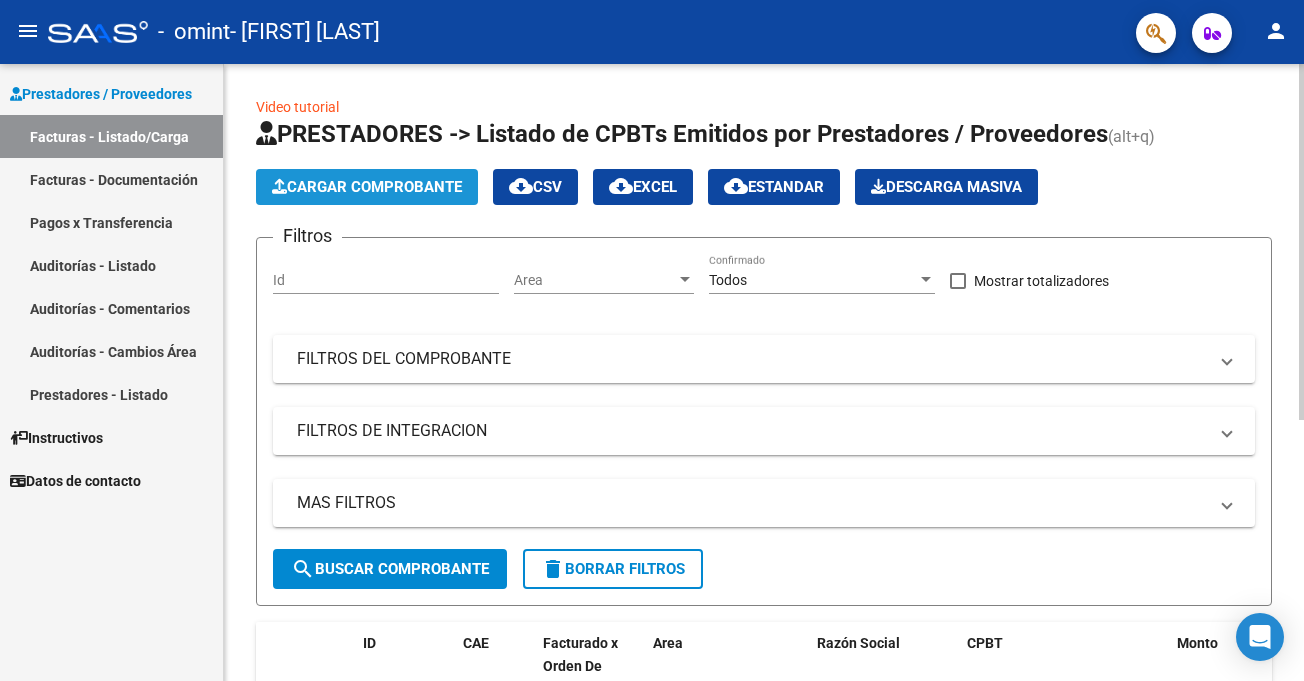 click on "Cargar Comprobante" 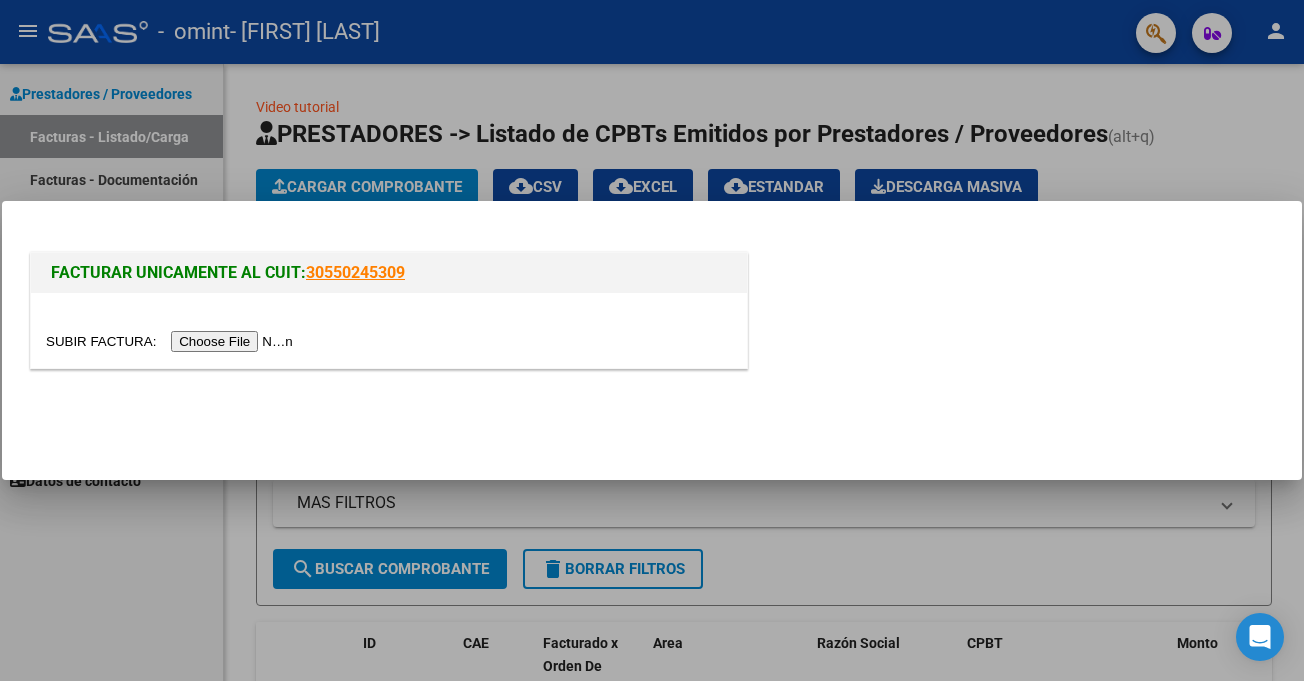 click at bounding box center [172, 341] 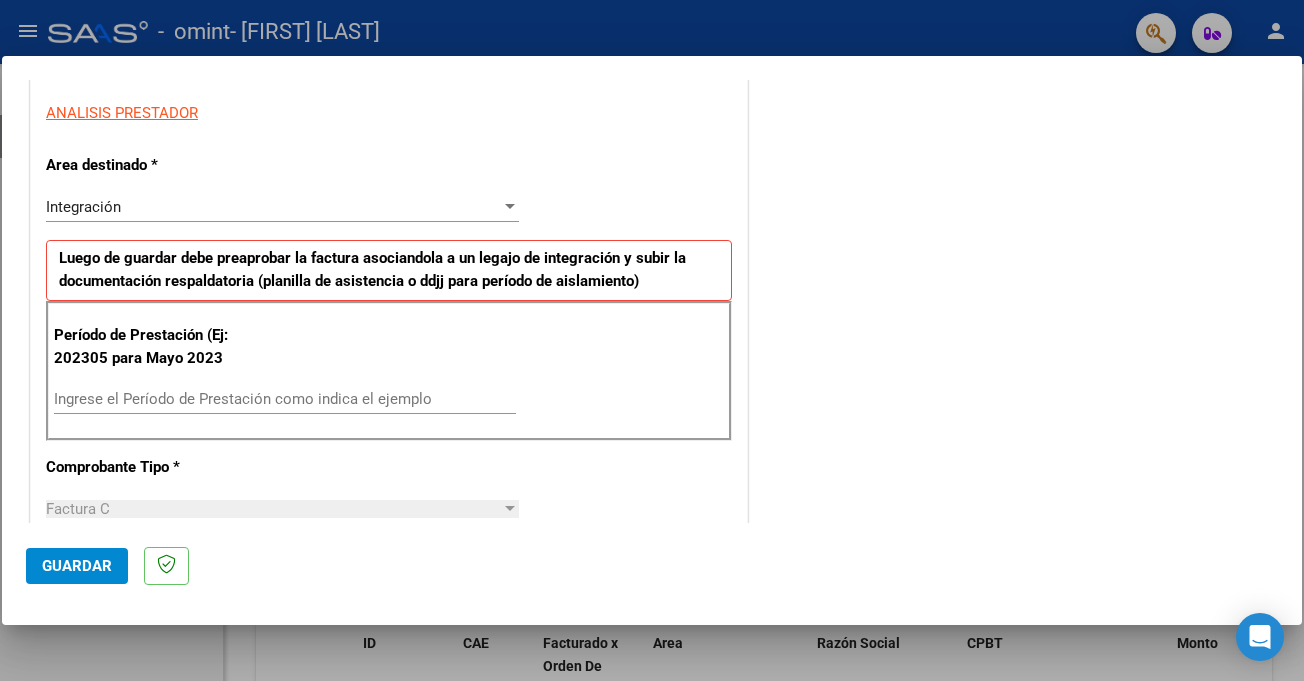 scroll, scrollTop: 394, scrollLeft: 0, axis: vertical 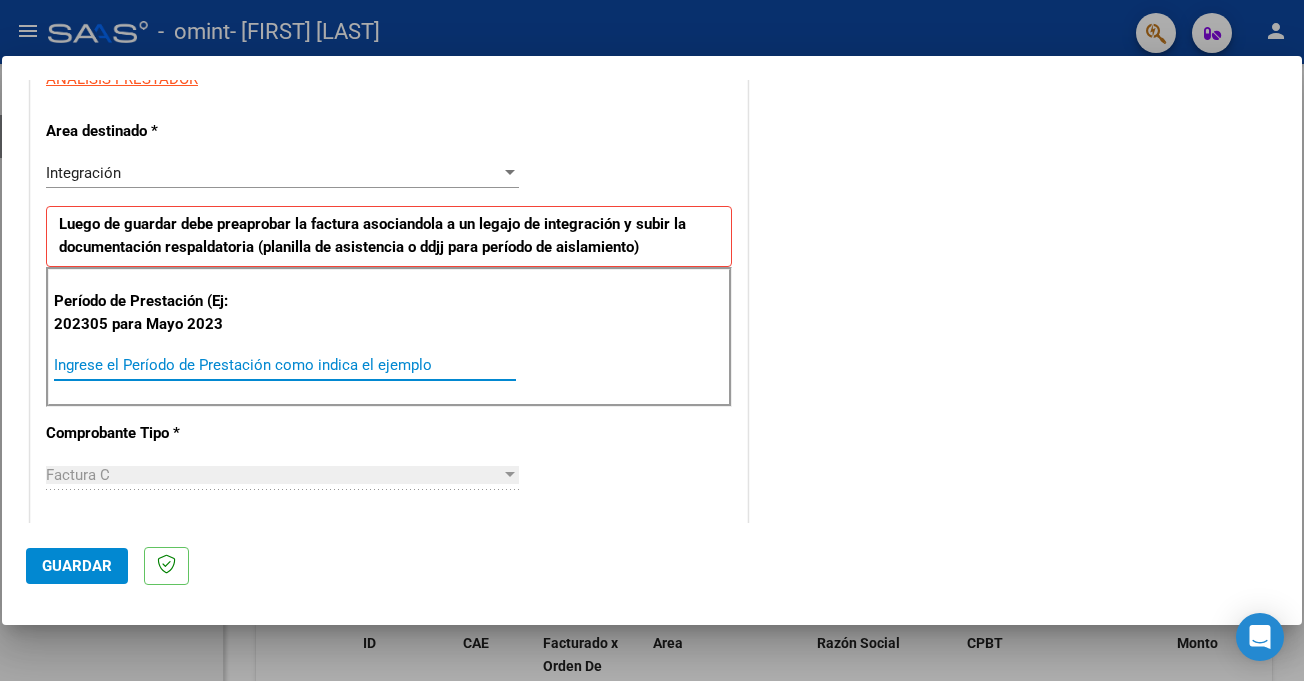 click on "Ingrese el Período de Prestación como indica el ejemplo" at bounding box center (285, 365) 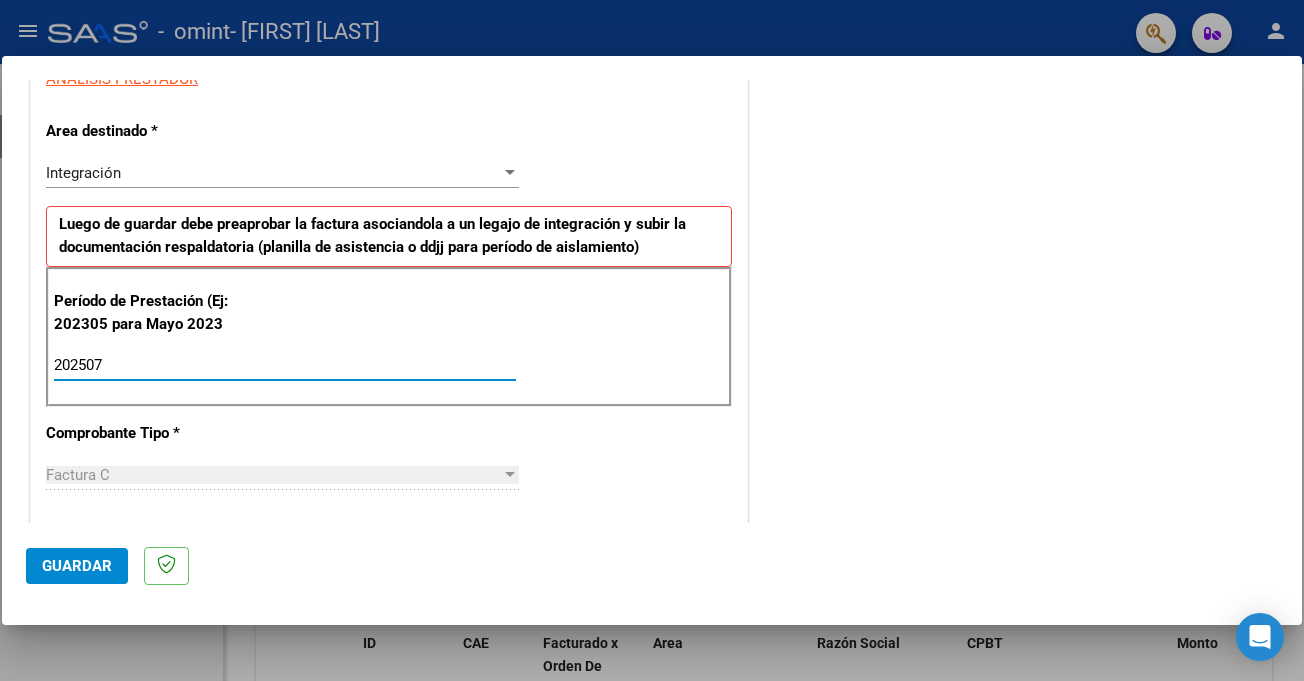 type on "202507" 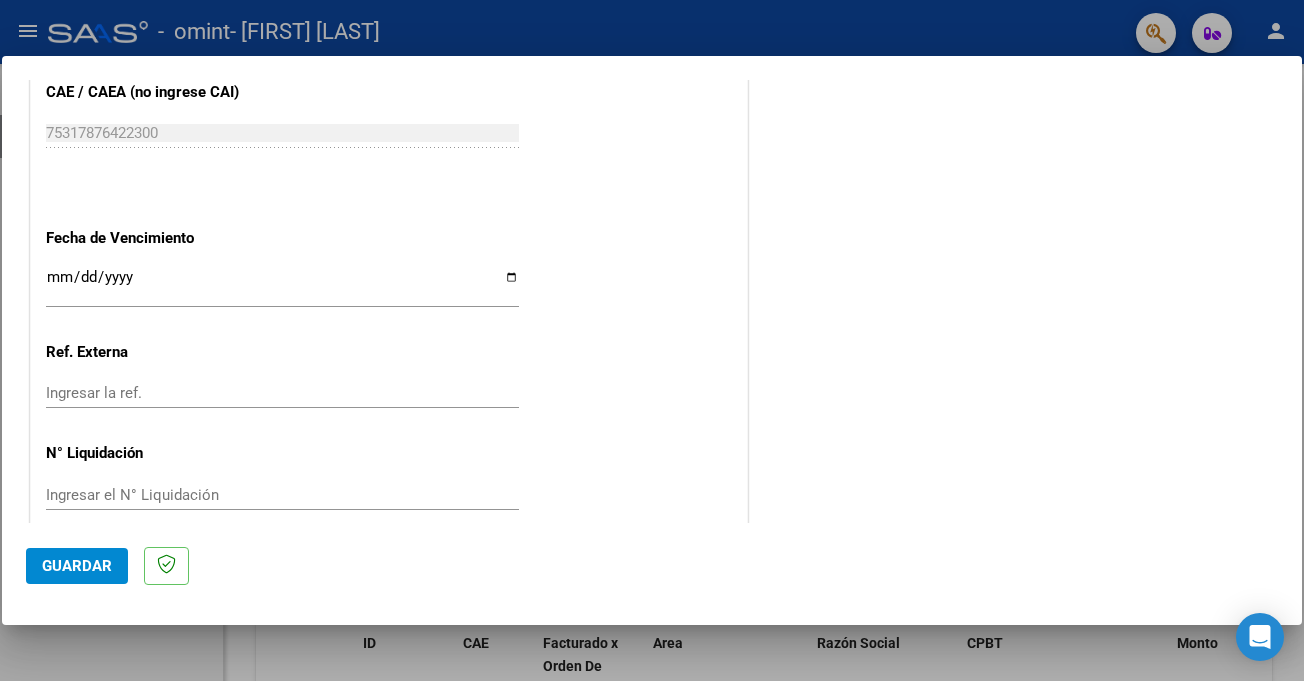 scroll, scrollTop: 1266, scrollLeft: 0, axis: vertical 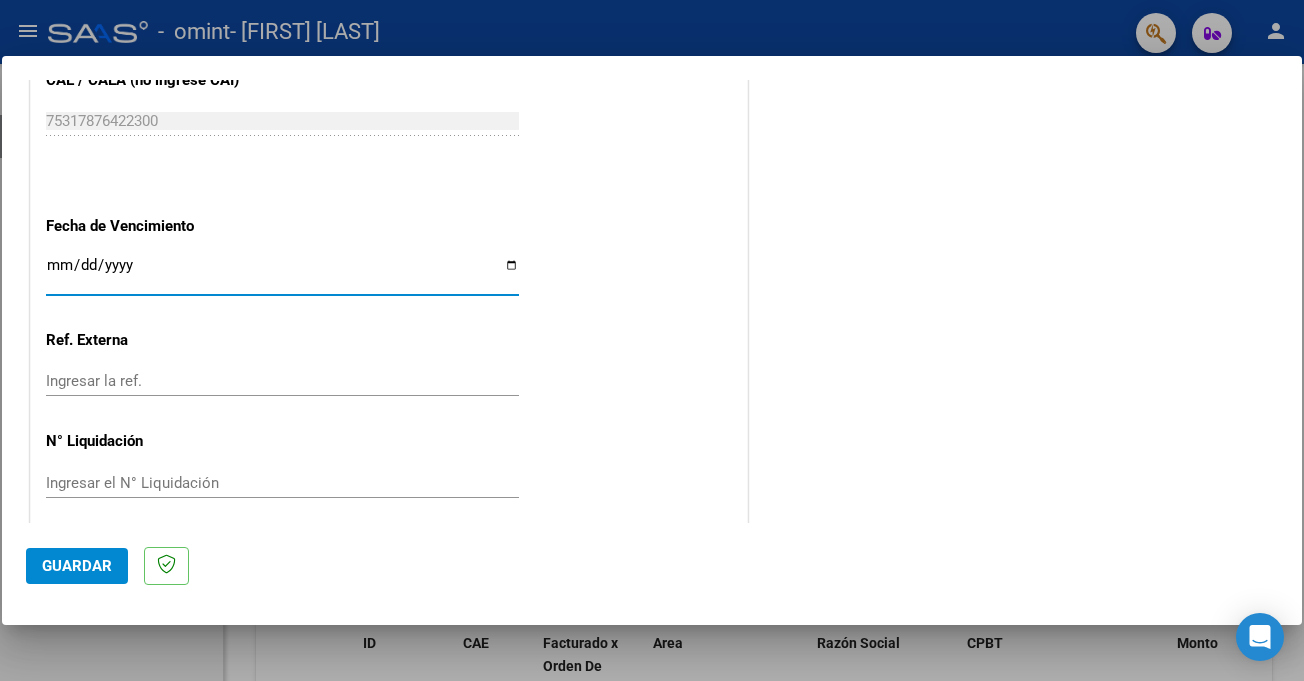 click on "Ingresar la fecha" at bounding box center (282, 273) 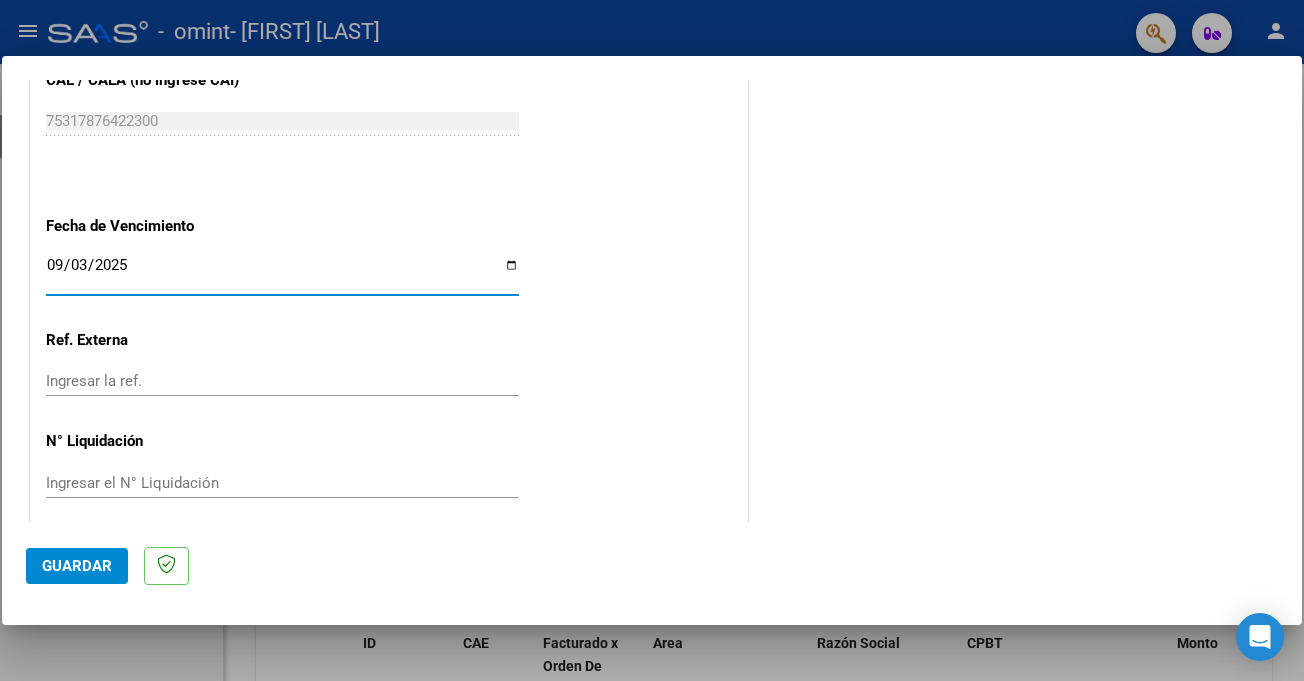 type on "2025-09-12" 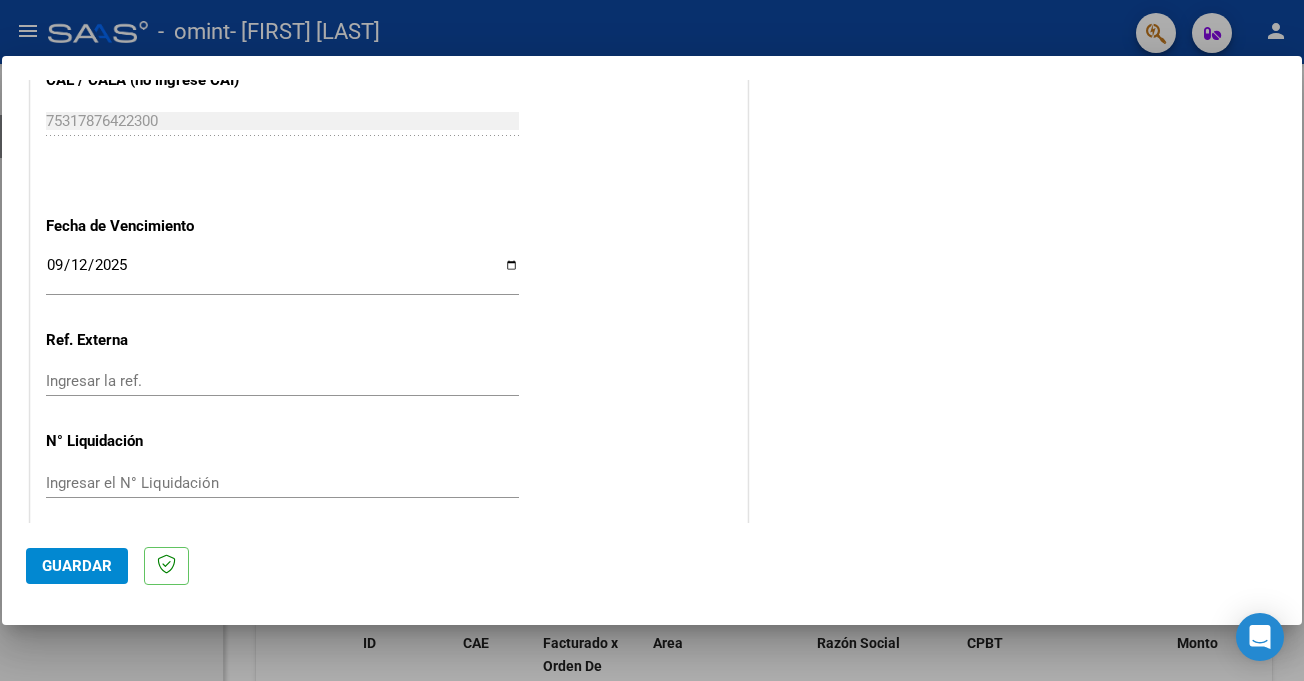 scroll, scrollTop: 1279, scrollLeft: 0, axis: vertical 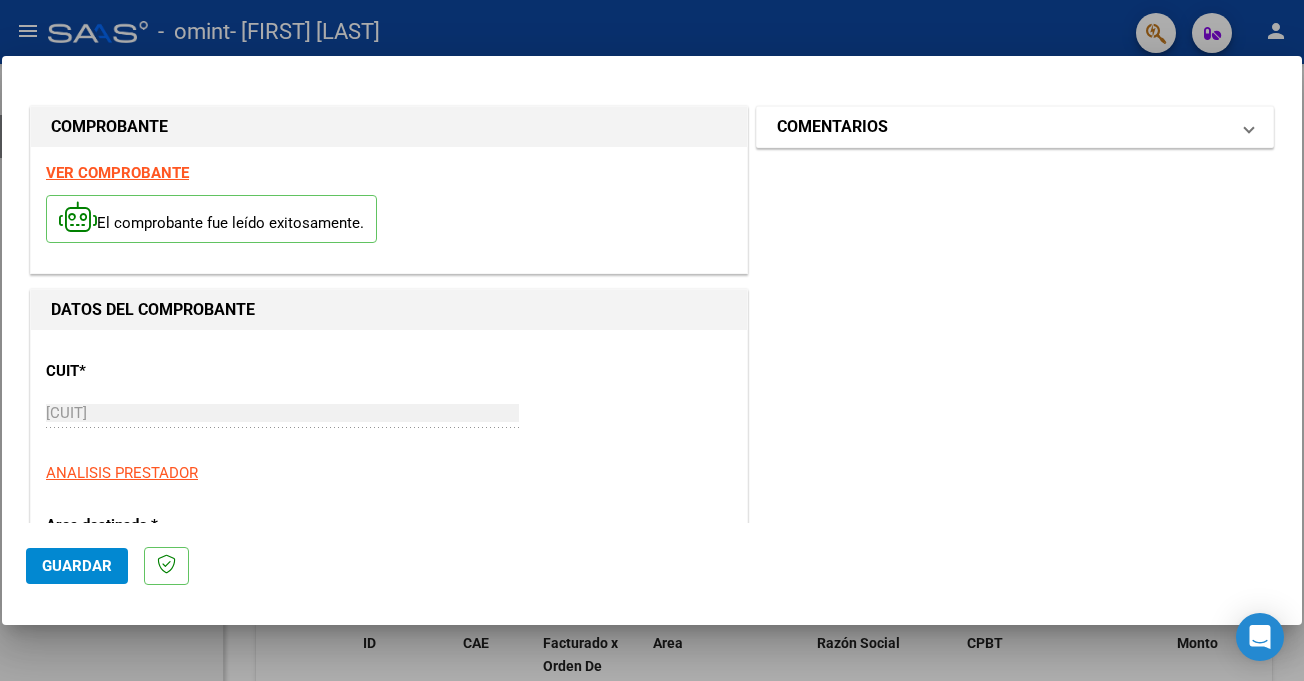 click on "COMENTARIOS" at bounding box center [1003, 127] 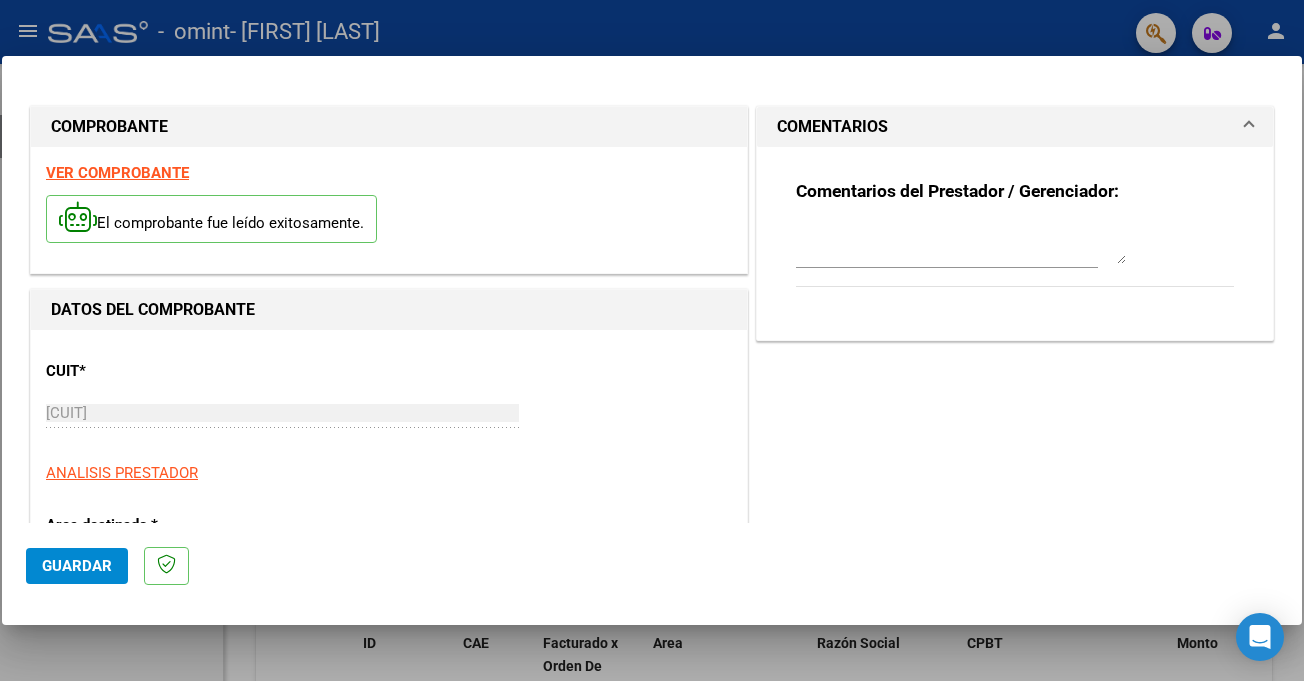 scroll, scrollTop: 387, scrollLeft: 0, axis: vertical 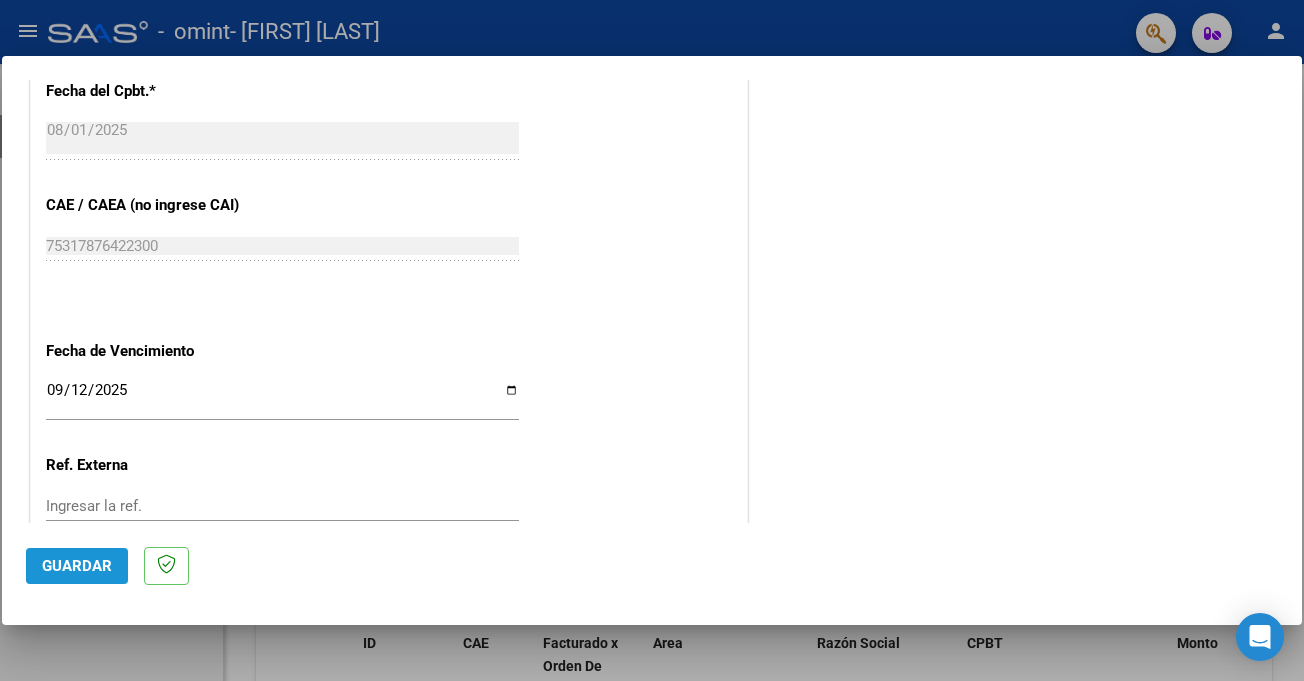 click on "Guardar" 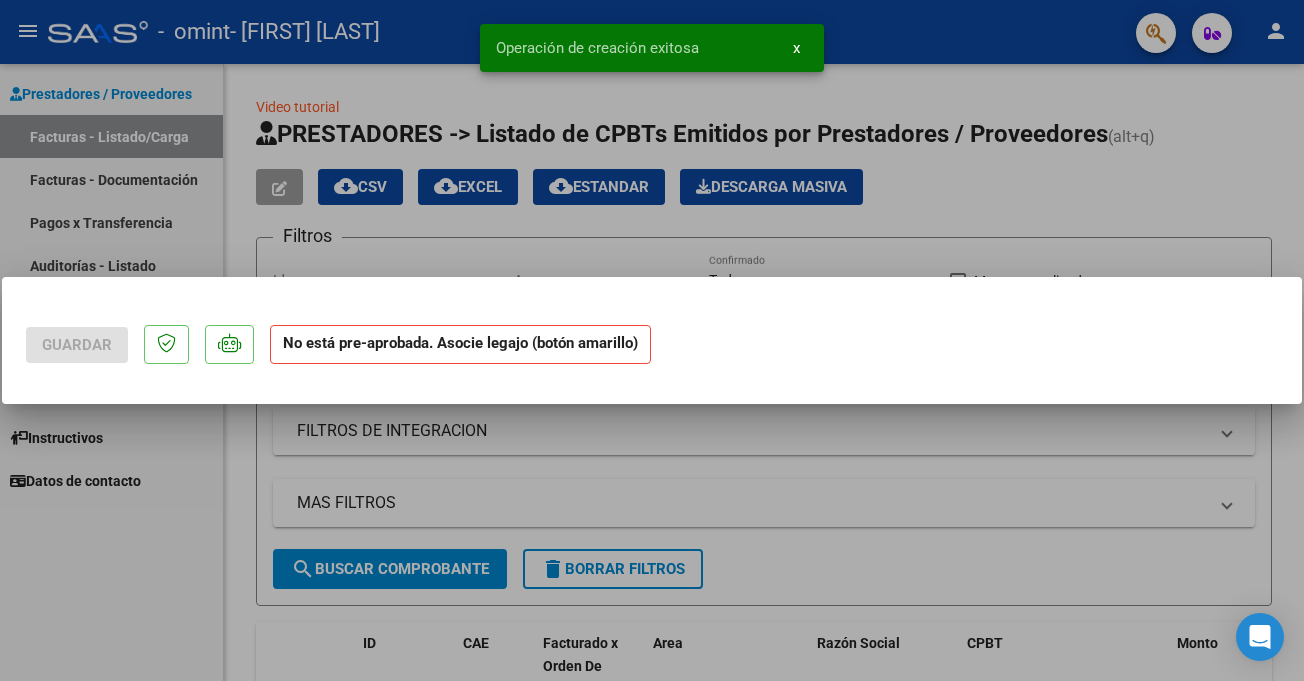 scroll, scrollTop: 0, scrollLeft: 0, axis: both 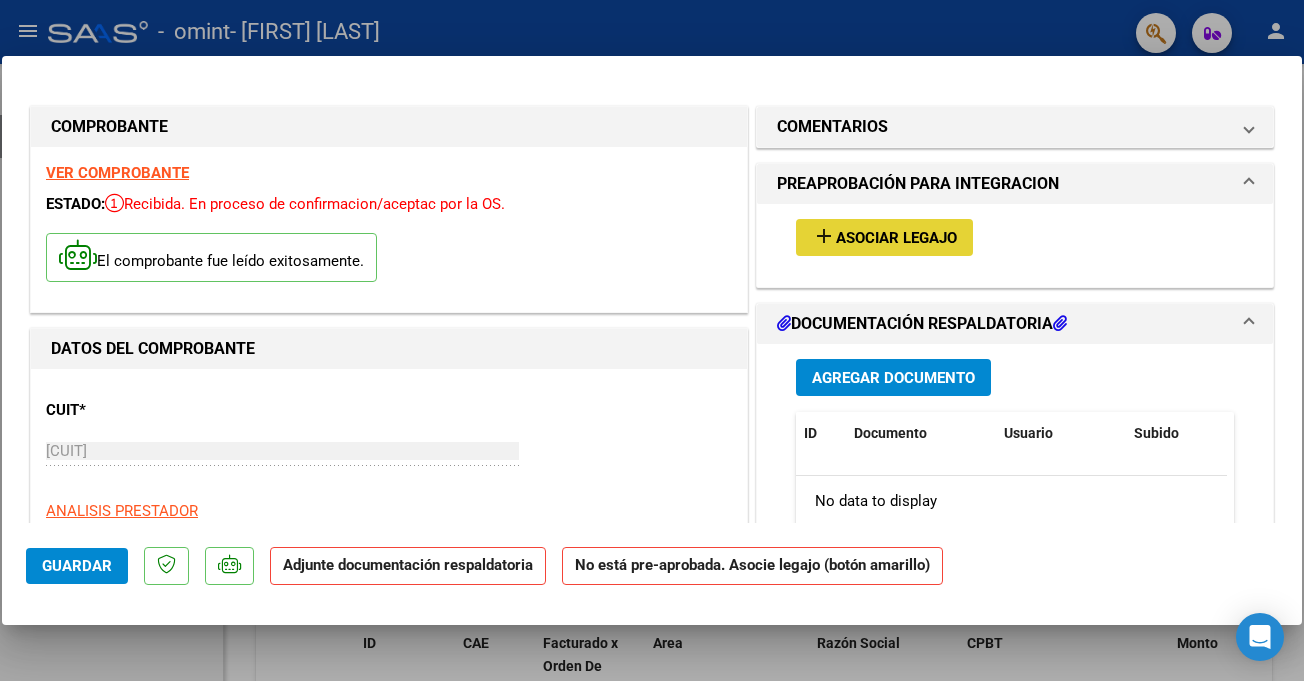 click on "Asociar Legajo" at bounding box center [896, 238] 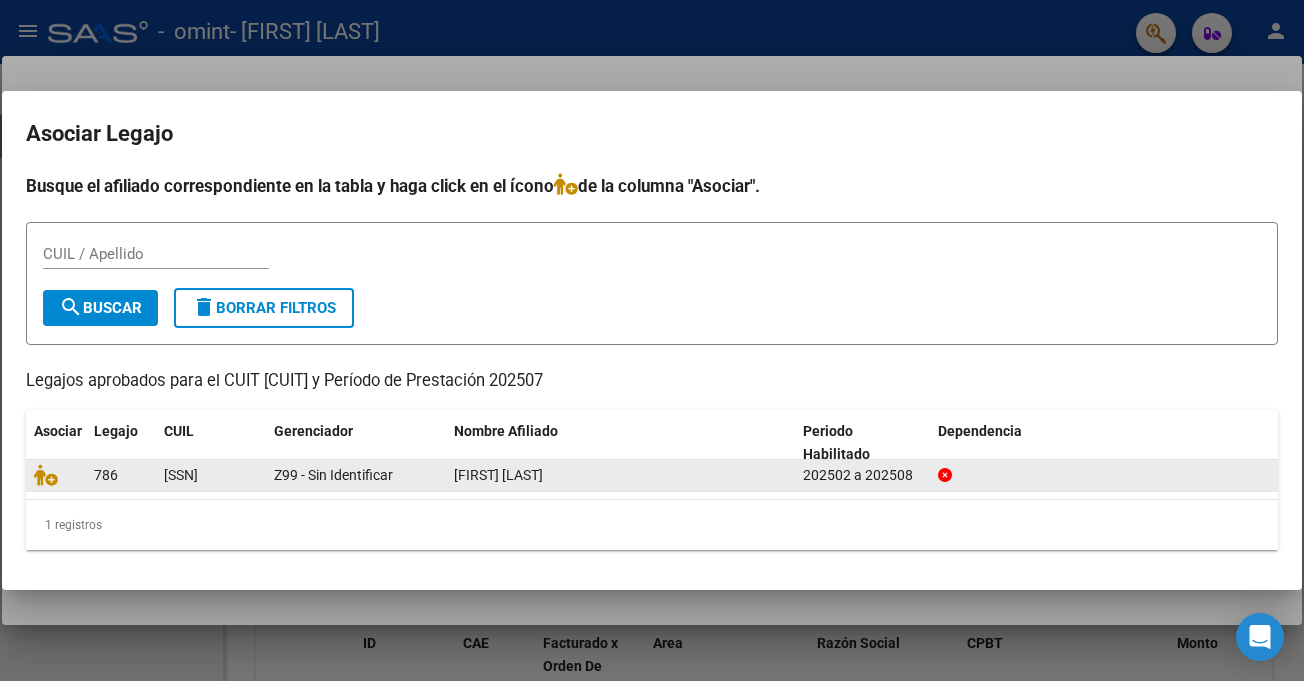 click 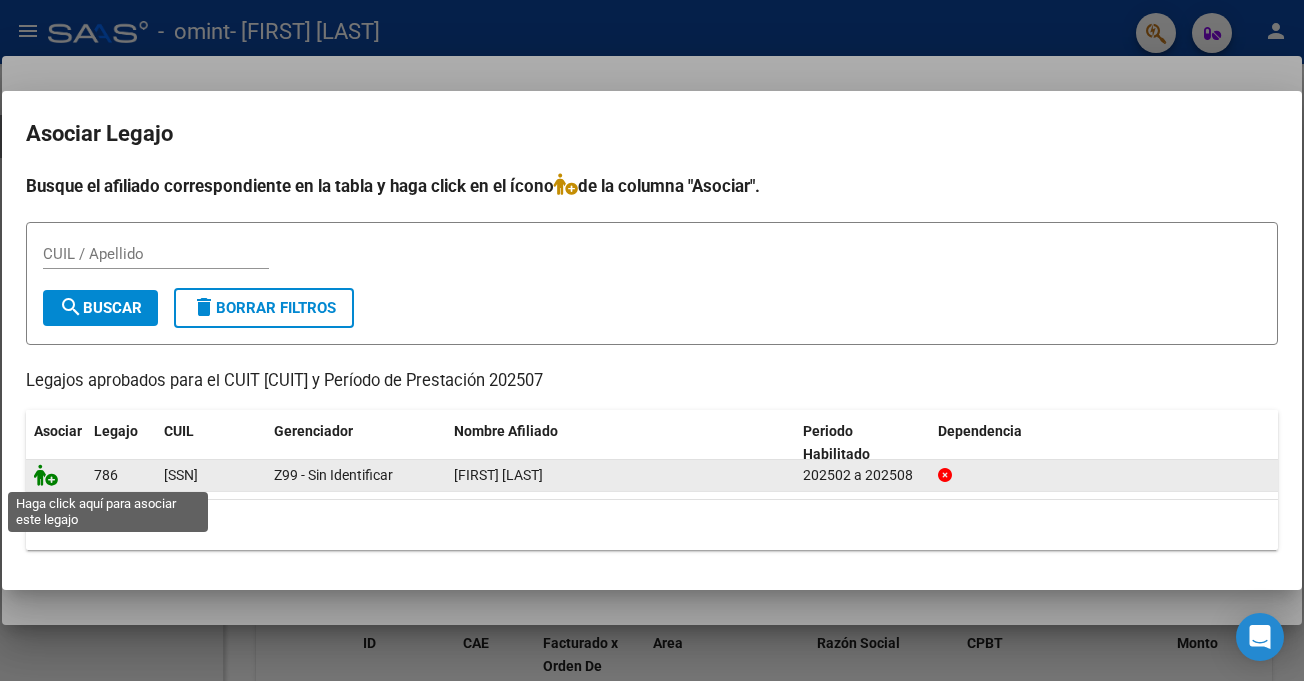 click 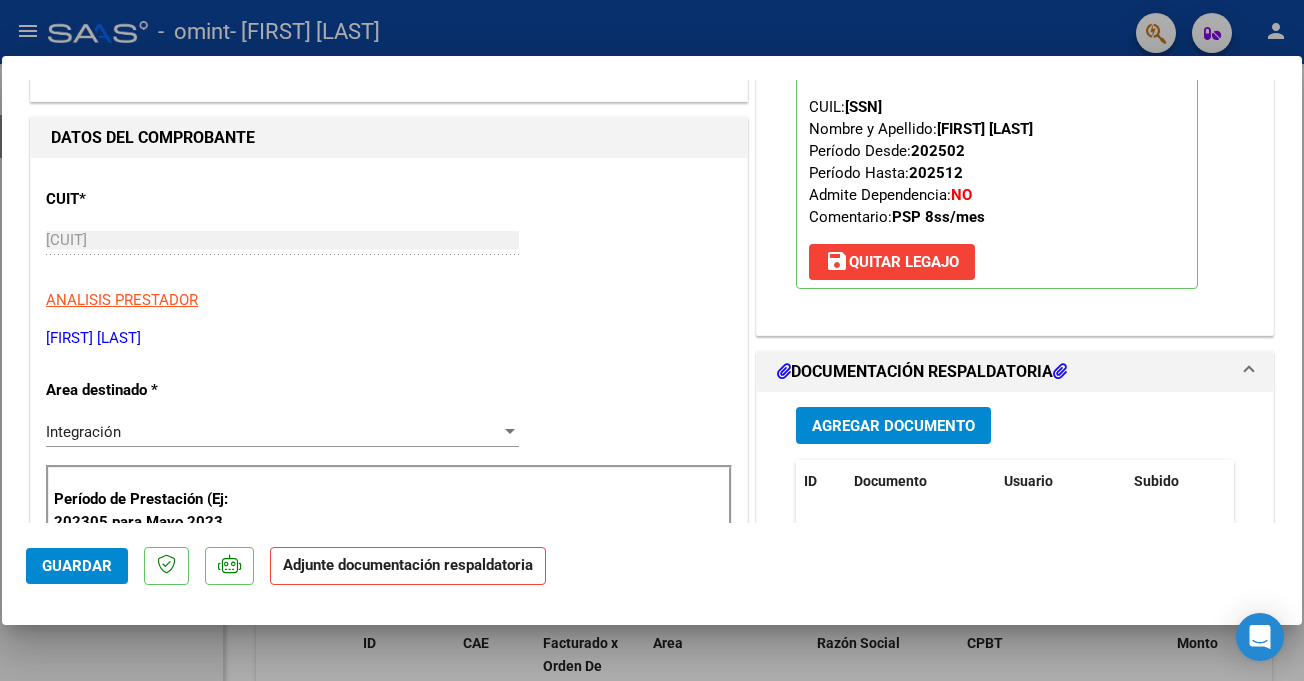 scroll, scrollTop: 198, scrollLeft: 0, axis: vertical 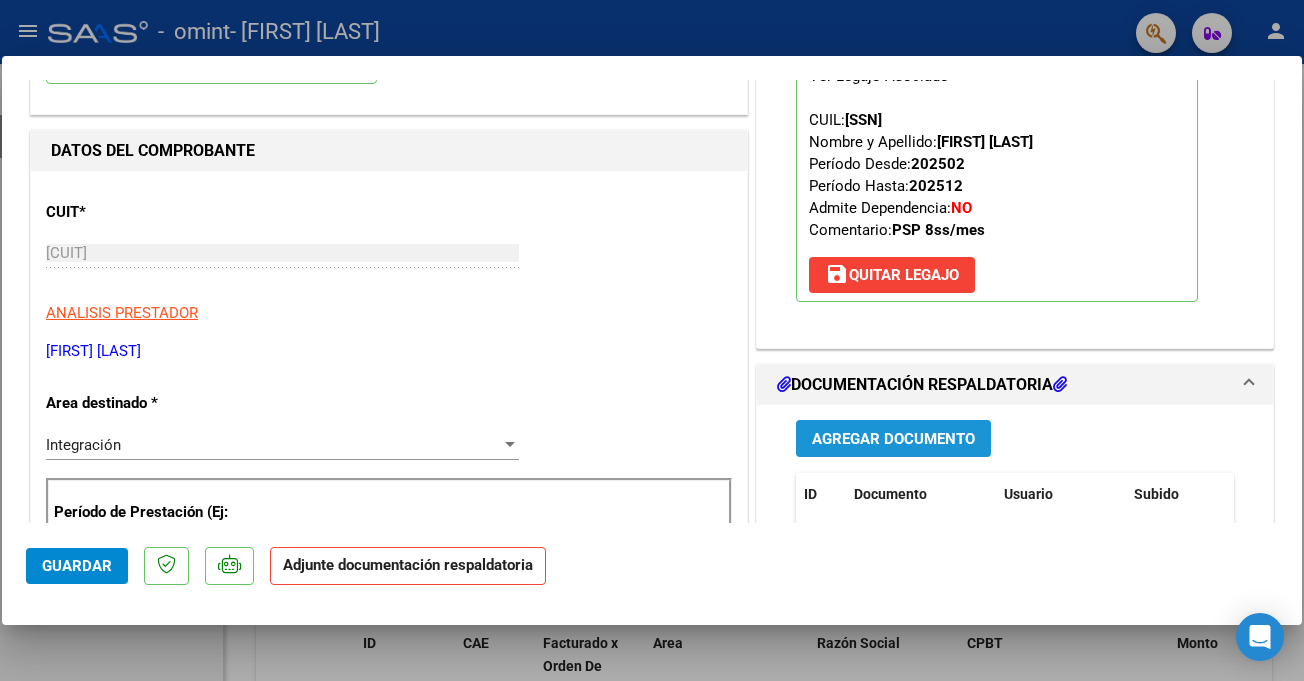 click on "Agregar Documento" at bounding box center (893, 439) 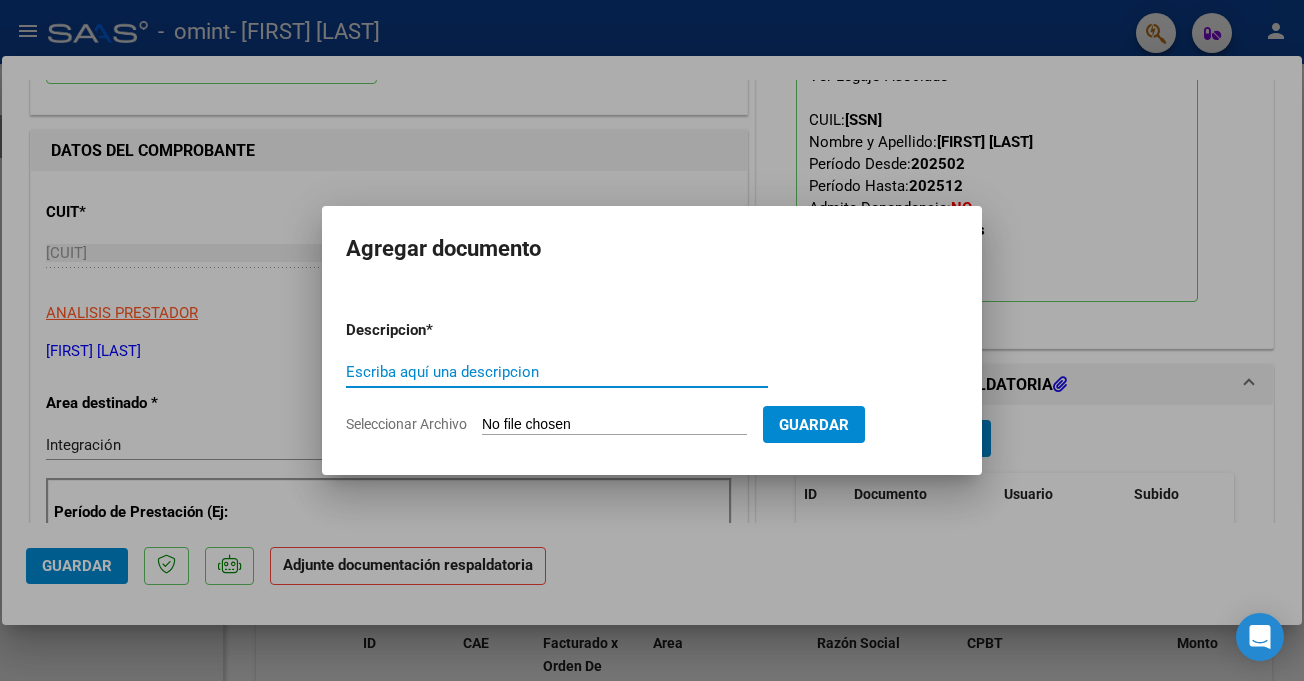 click on "Escriba aquí una descripcion" at bounding box center [557, 372] 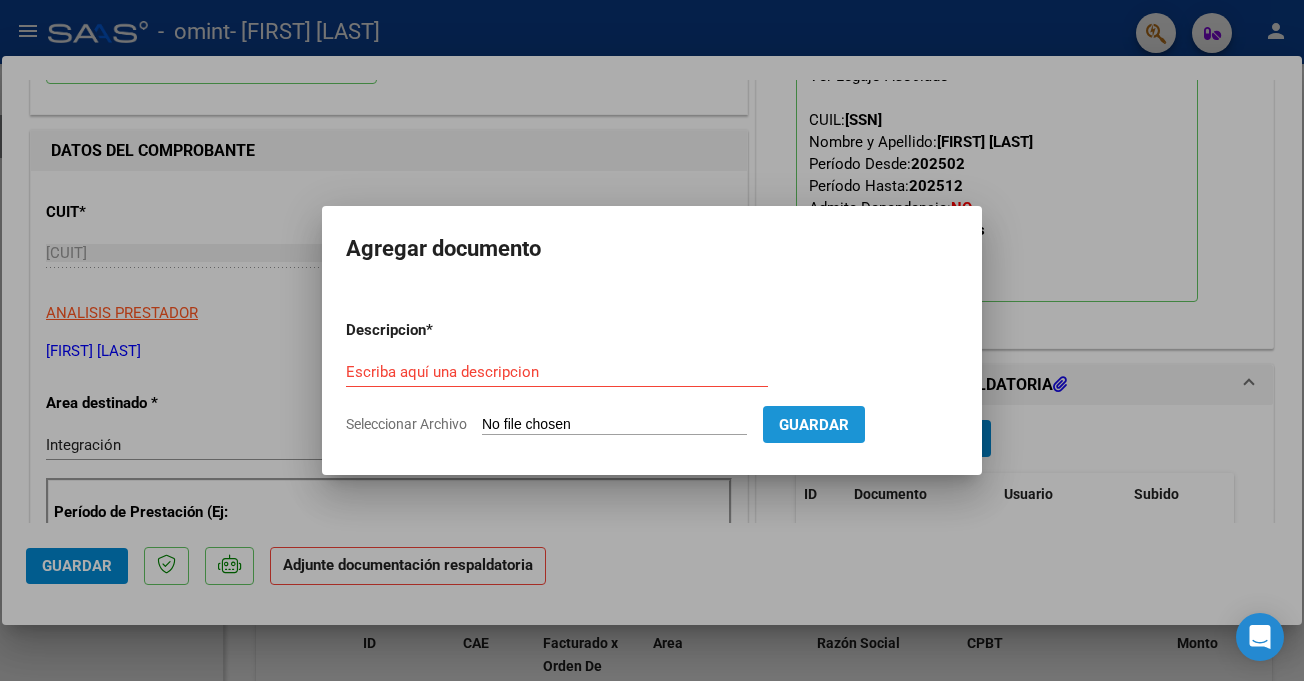 click on "Guardar" at bounding box center [814, 424] 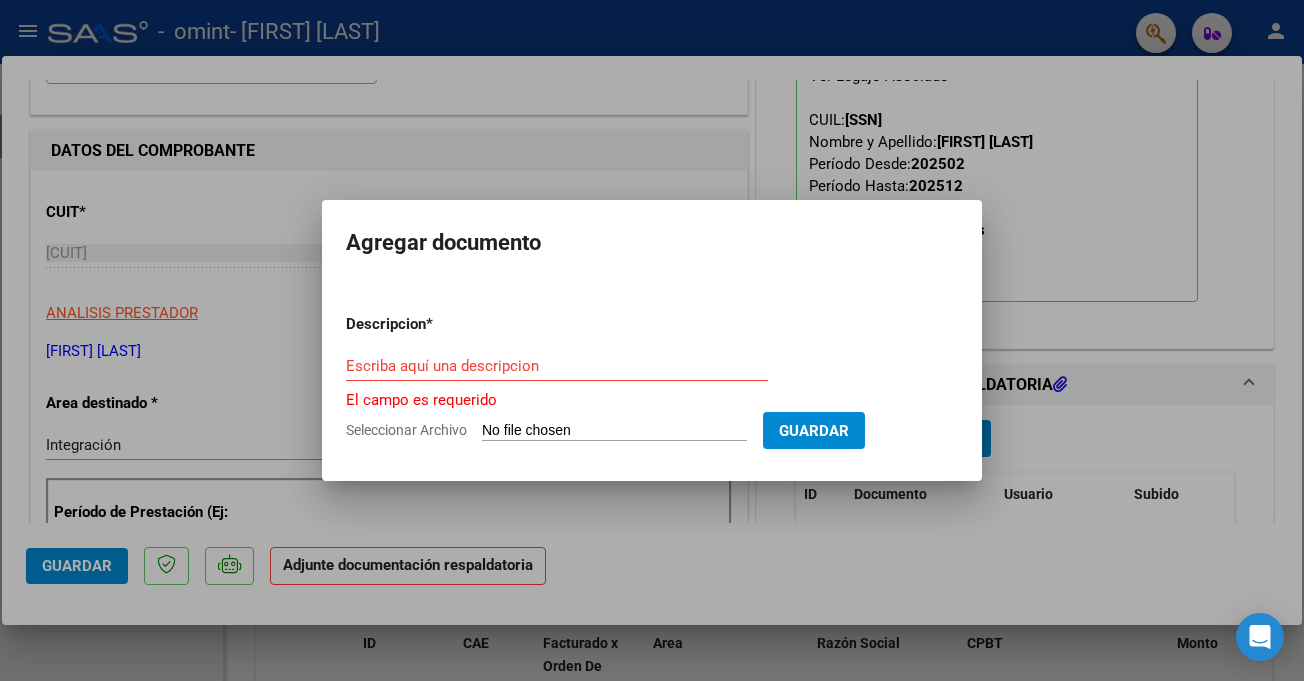 click on "Seleccionar Archivo" at bounding box center (614, 431) 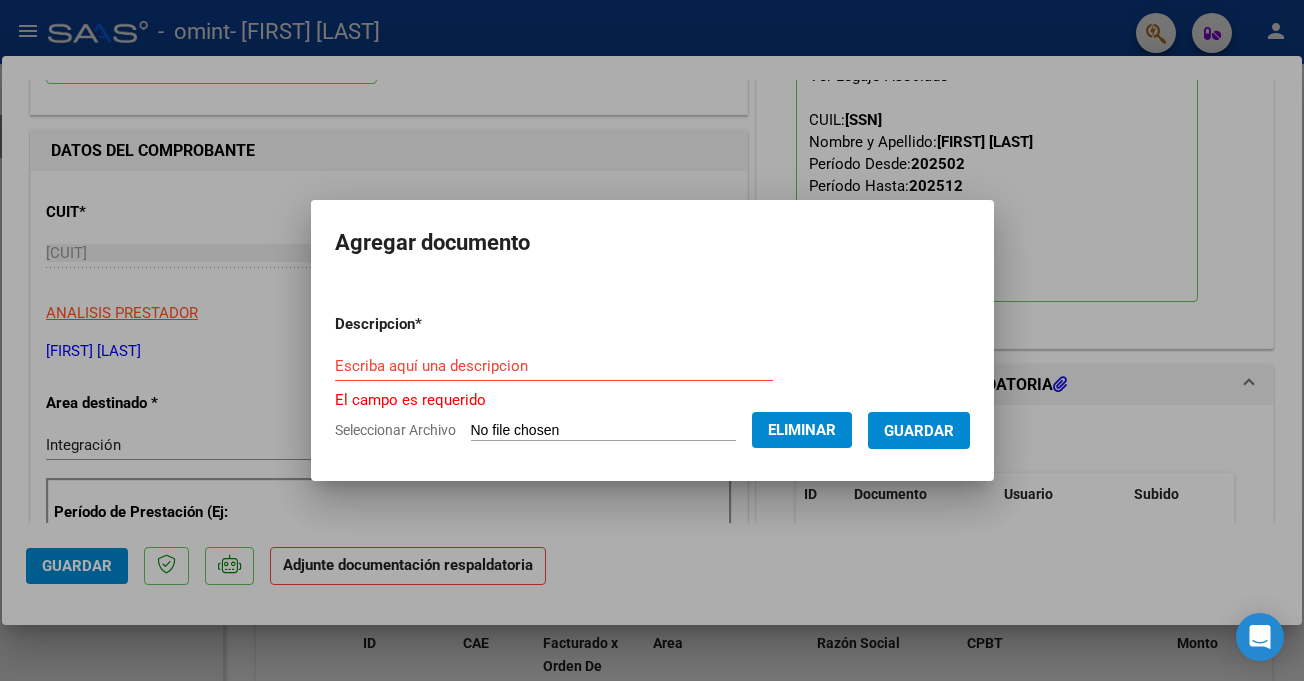 click on "Escriba aquí una descripcion" at bounding box center (554, 366) 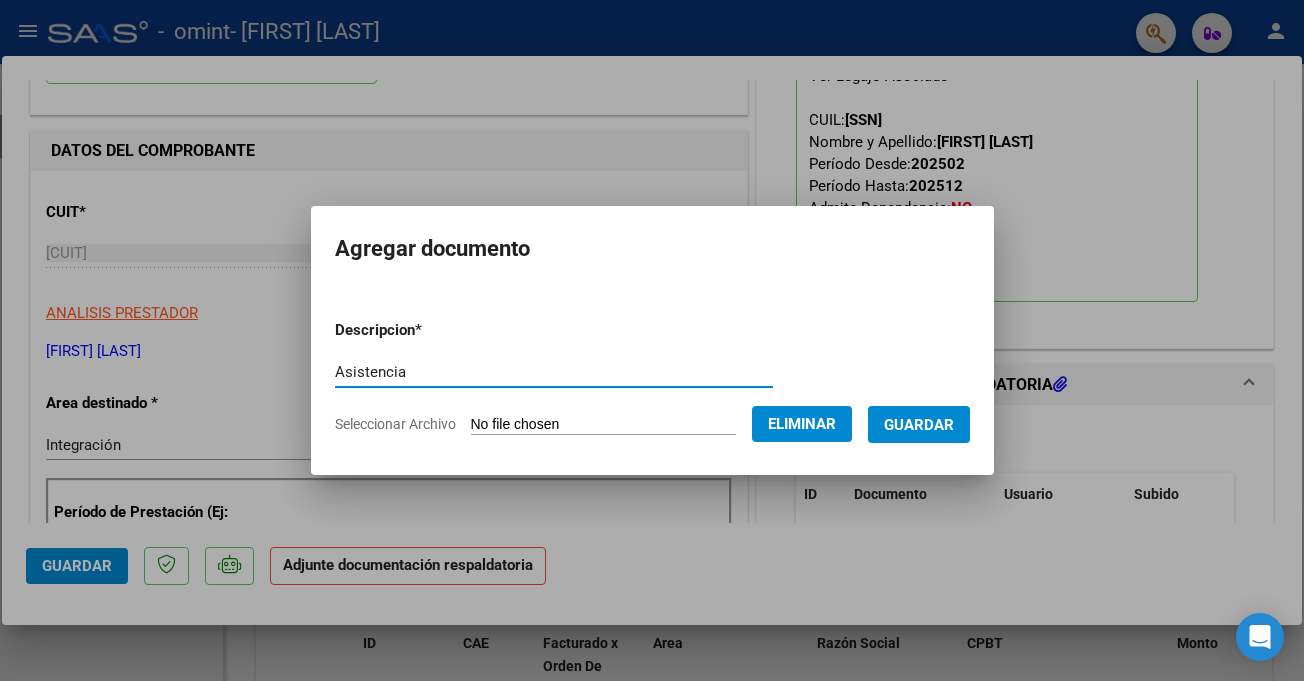 type on "Asistencia" 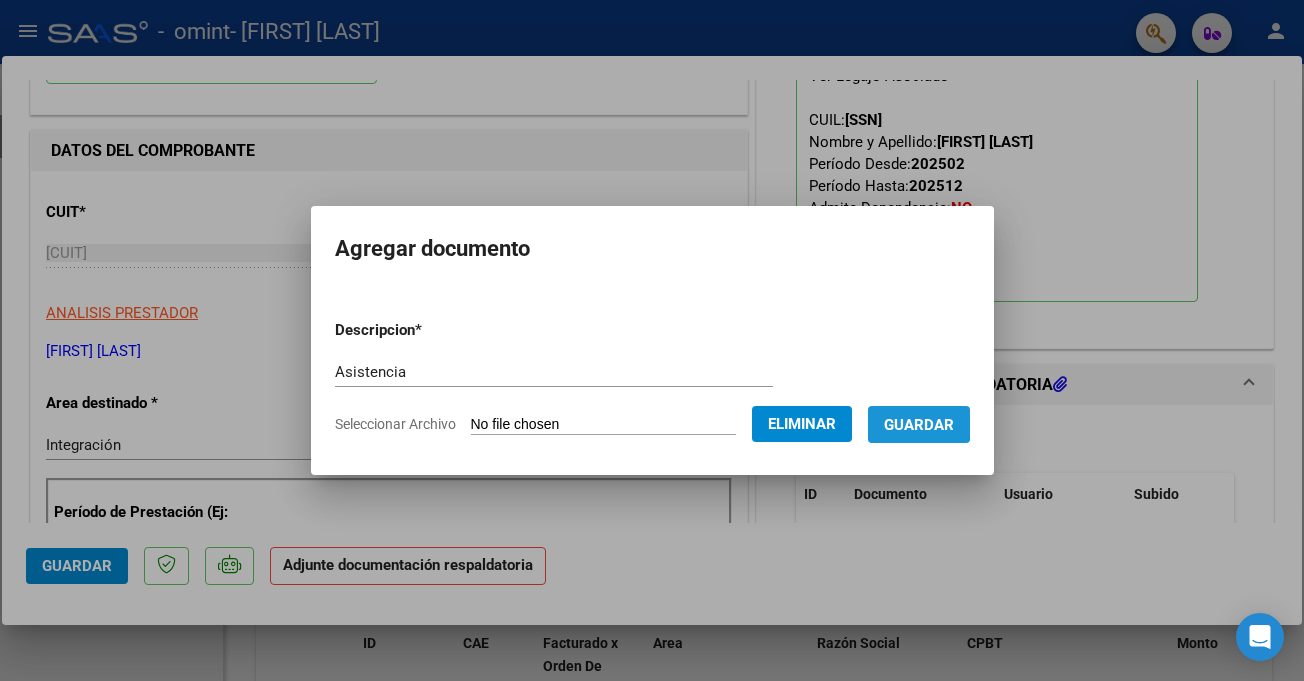 click on "Guardar" at bounding box center [919, 425] 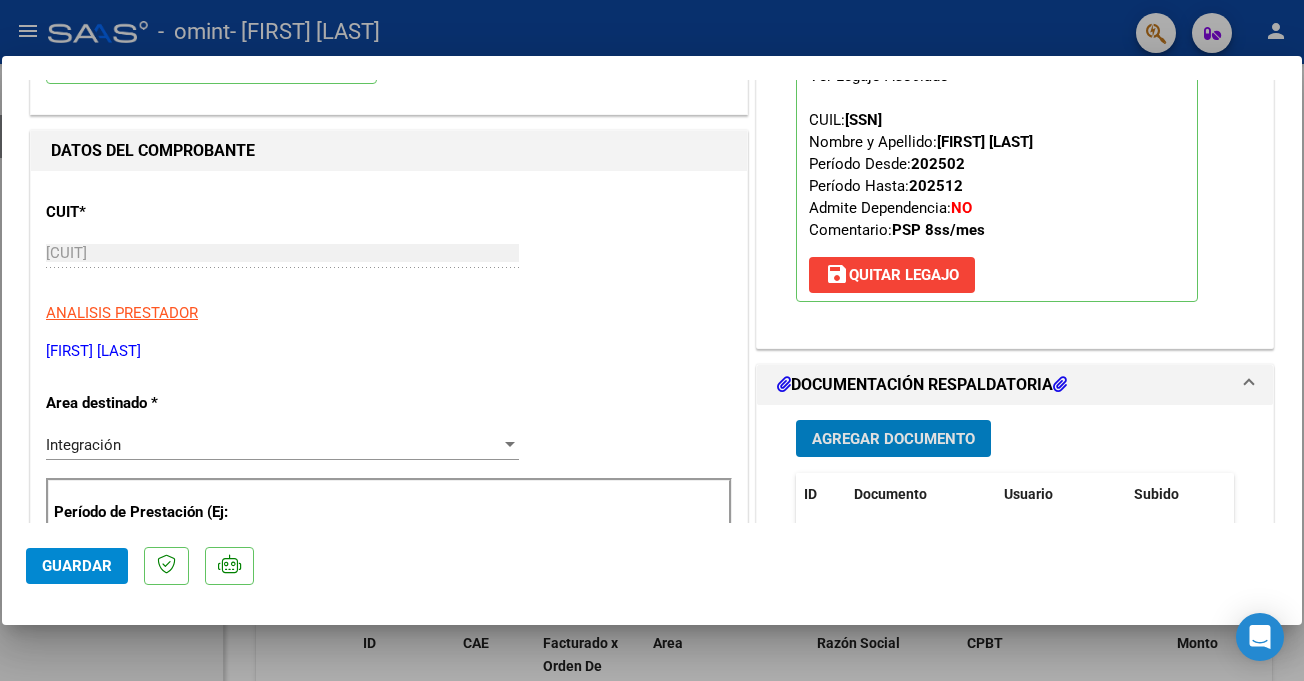 type 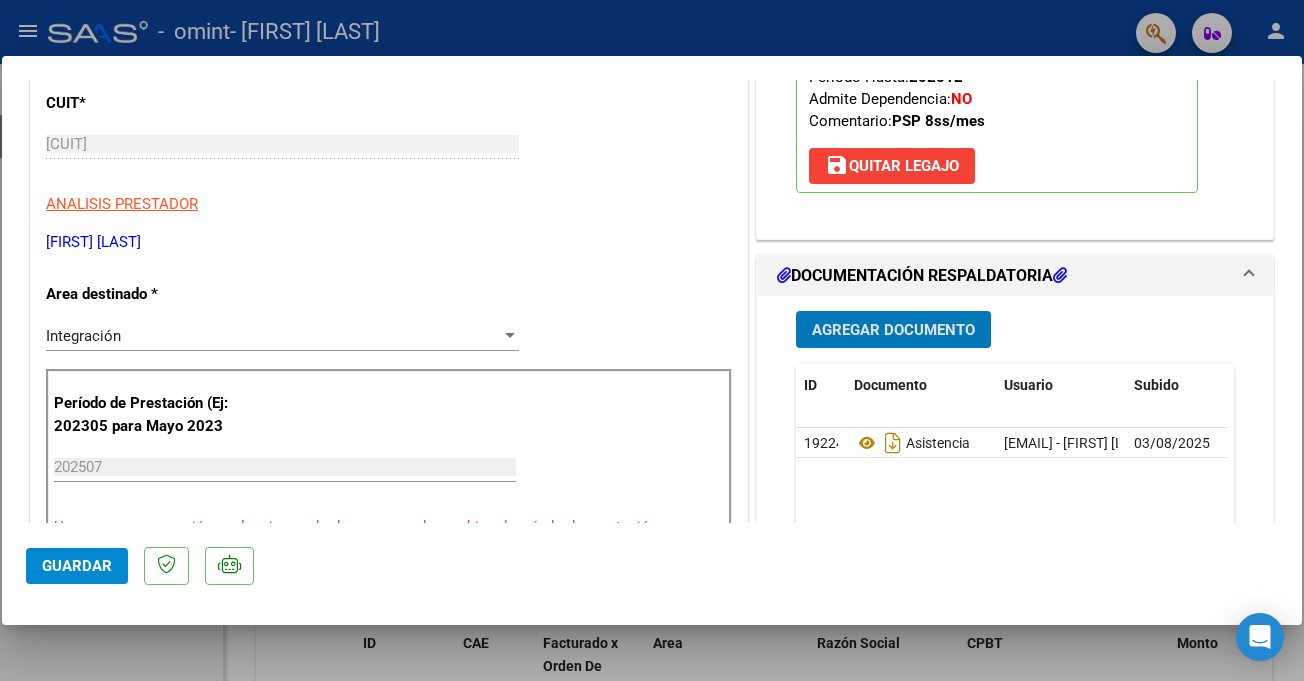 scroll, scrollTop: 0, scrollLeft: 0, axis: both 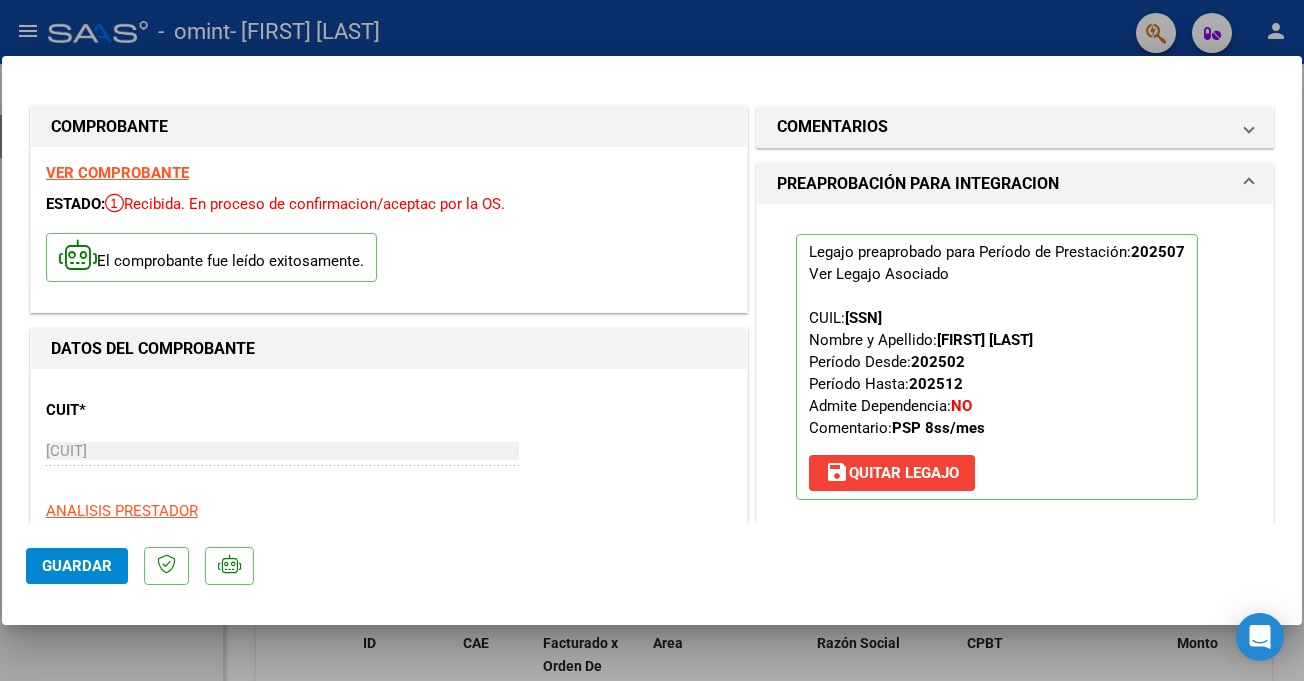 click at bounding box center (652, 340) 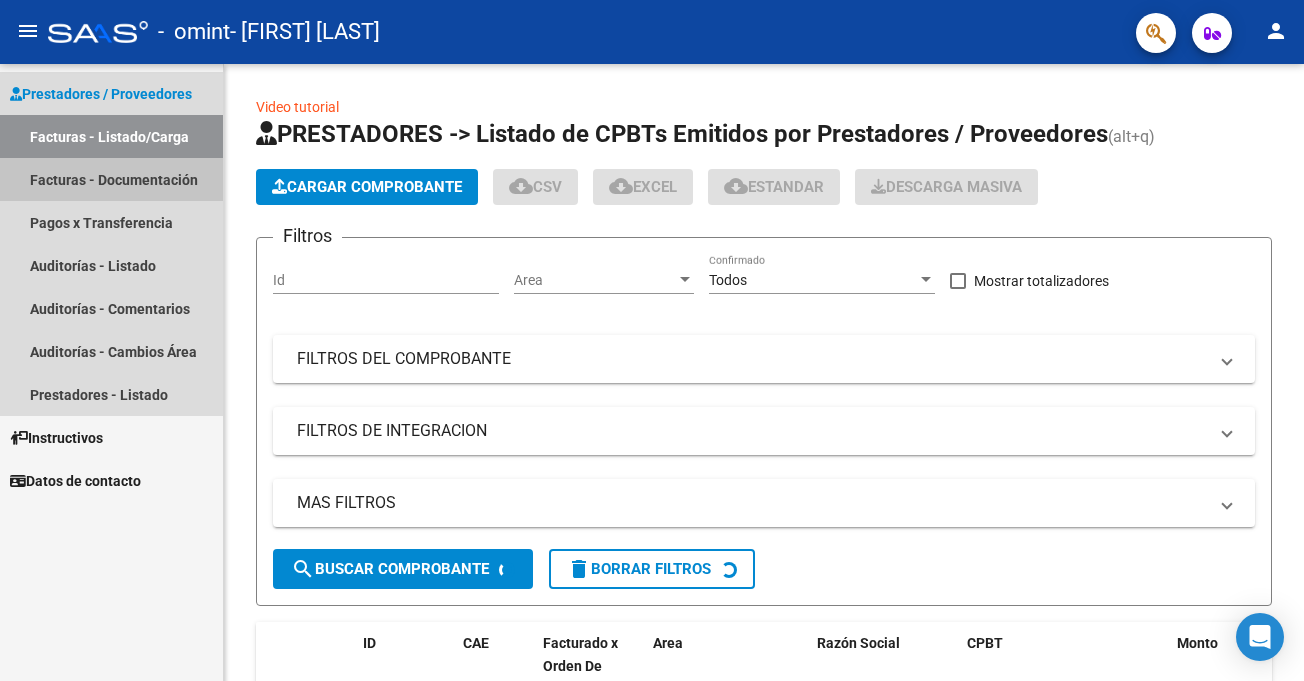 click on "Facturas - Documentación" at bounding box center [111, 179] 